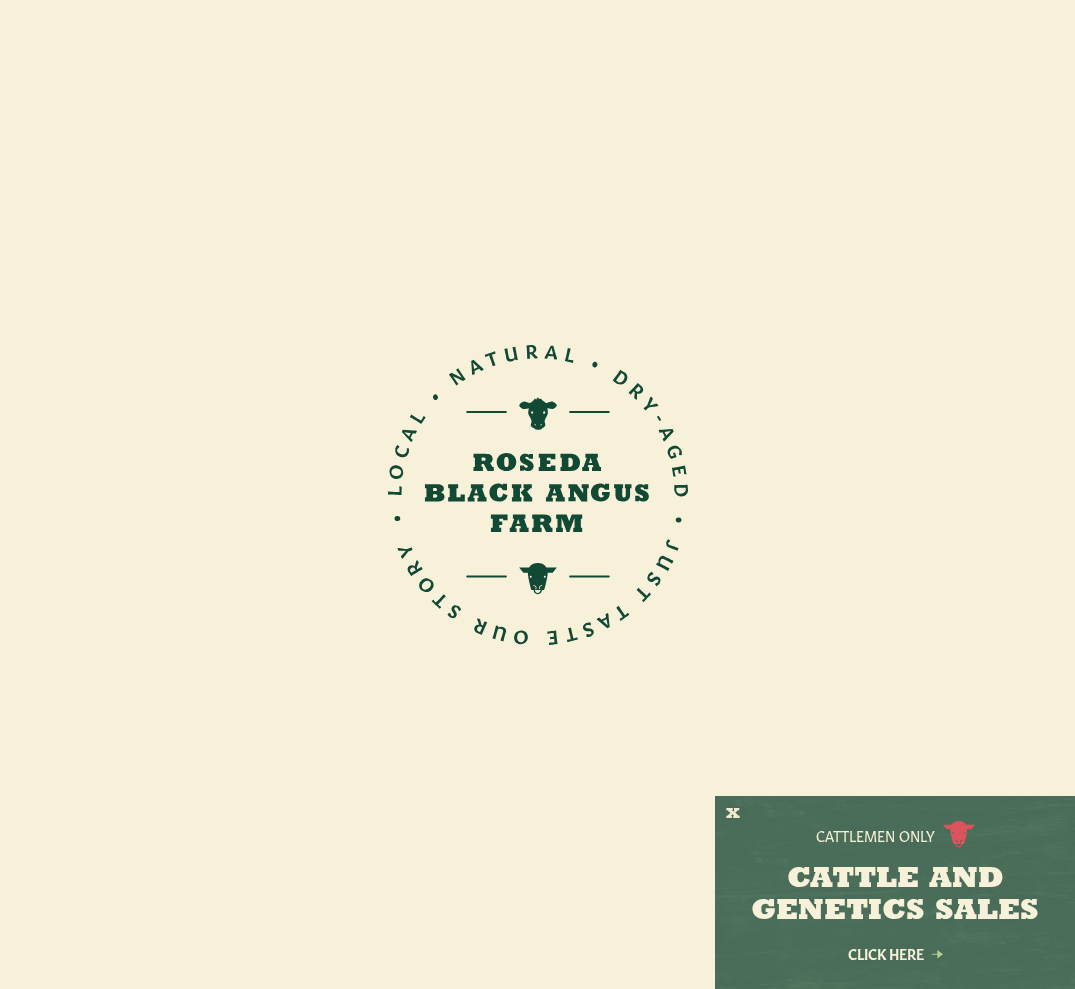 scroll, scrollTop: 0, scrollLeft: 0, axis: both 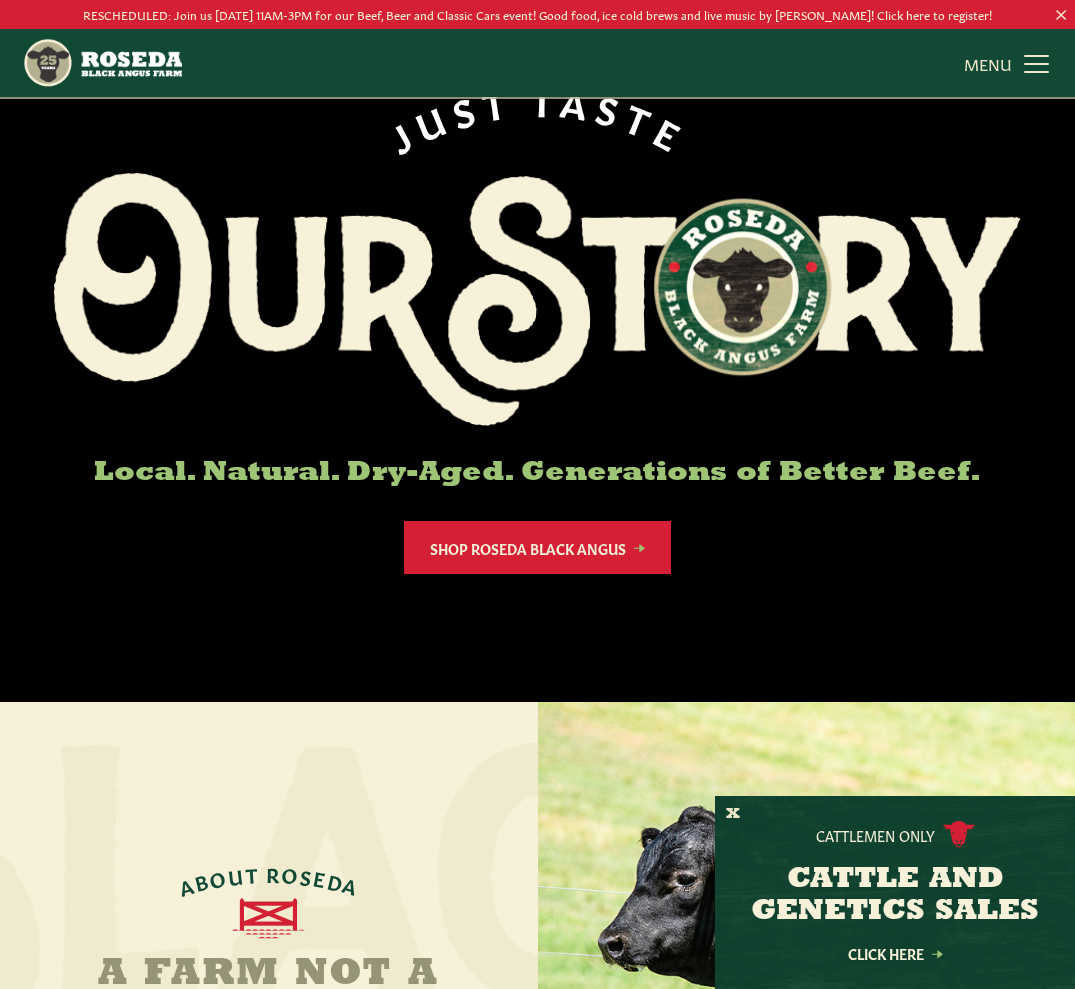 click on "MENU
CLOSE" at bounding box center (1009, 63) 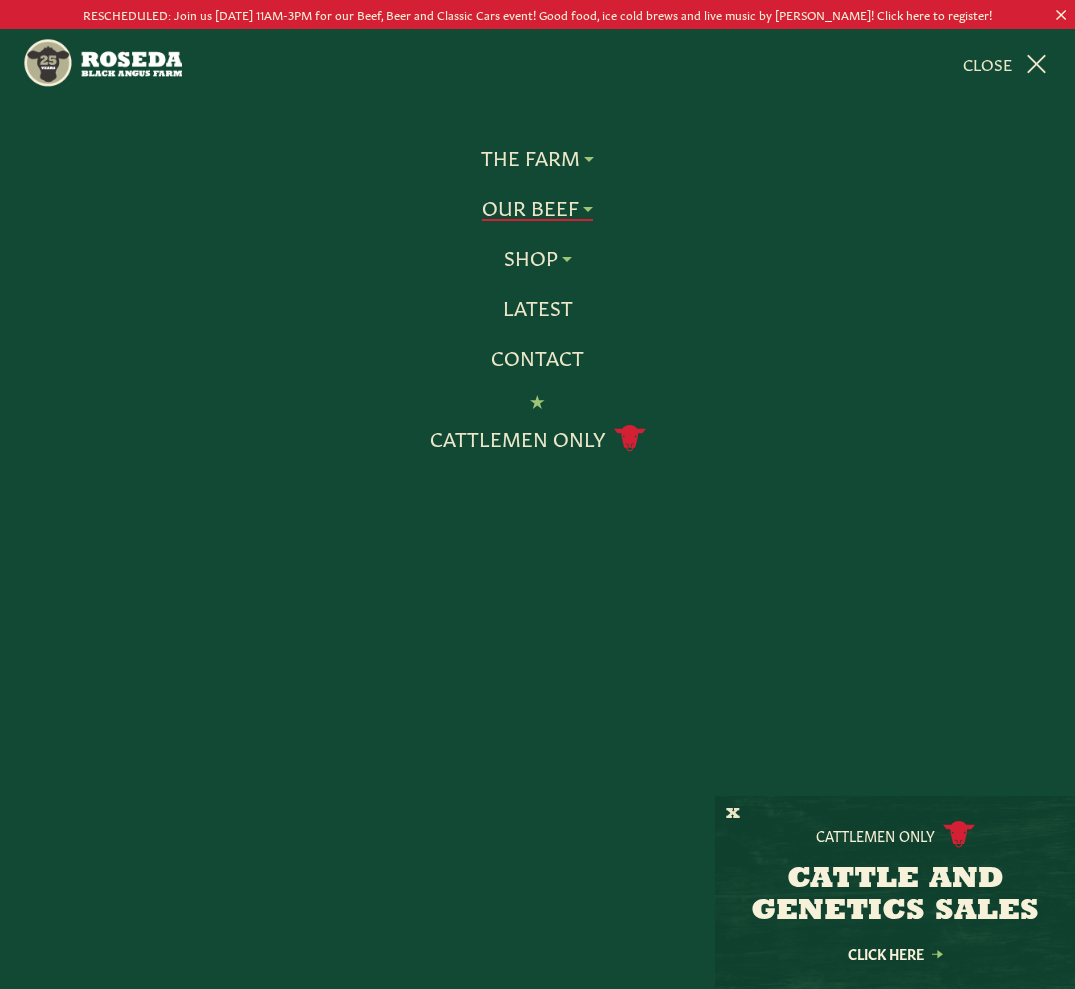 click on "Our Beef" at bounding box center [537, 208] 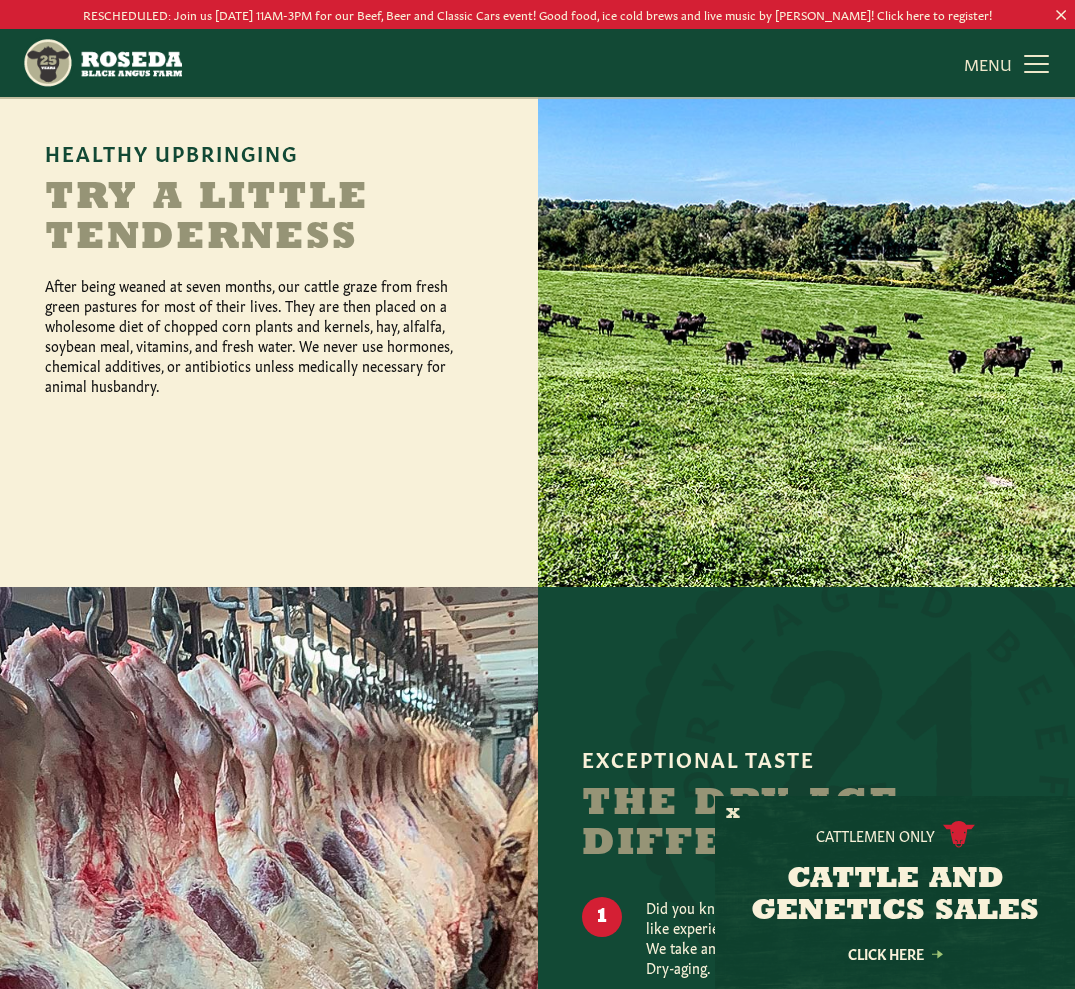 scroll, scrollTop: 879, scrollLeft: 0, axis: vertical 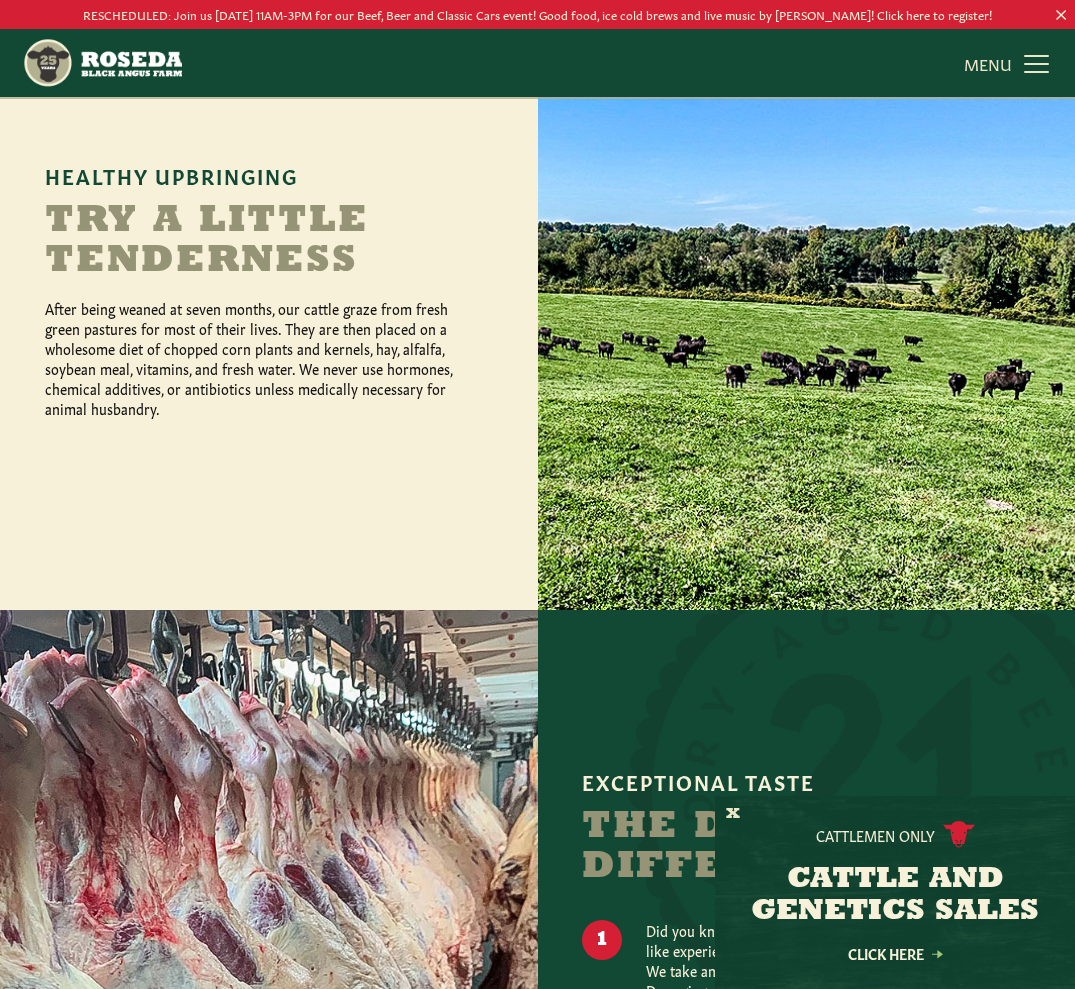click on "After being weaned at seven months, our cattle graze from fresh green pastures for most of their lives. They are then placed on a wholesome diet of chopped corn plants and kernels, hay, alfalfa, soybean meal, vitamins, and fresh water. We never use hormones, chemical additives, or antibiotics unless medically necessary for animal husbandry." at bounding box center [255, 358] 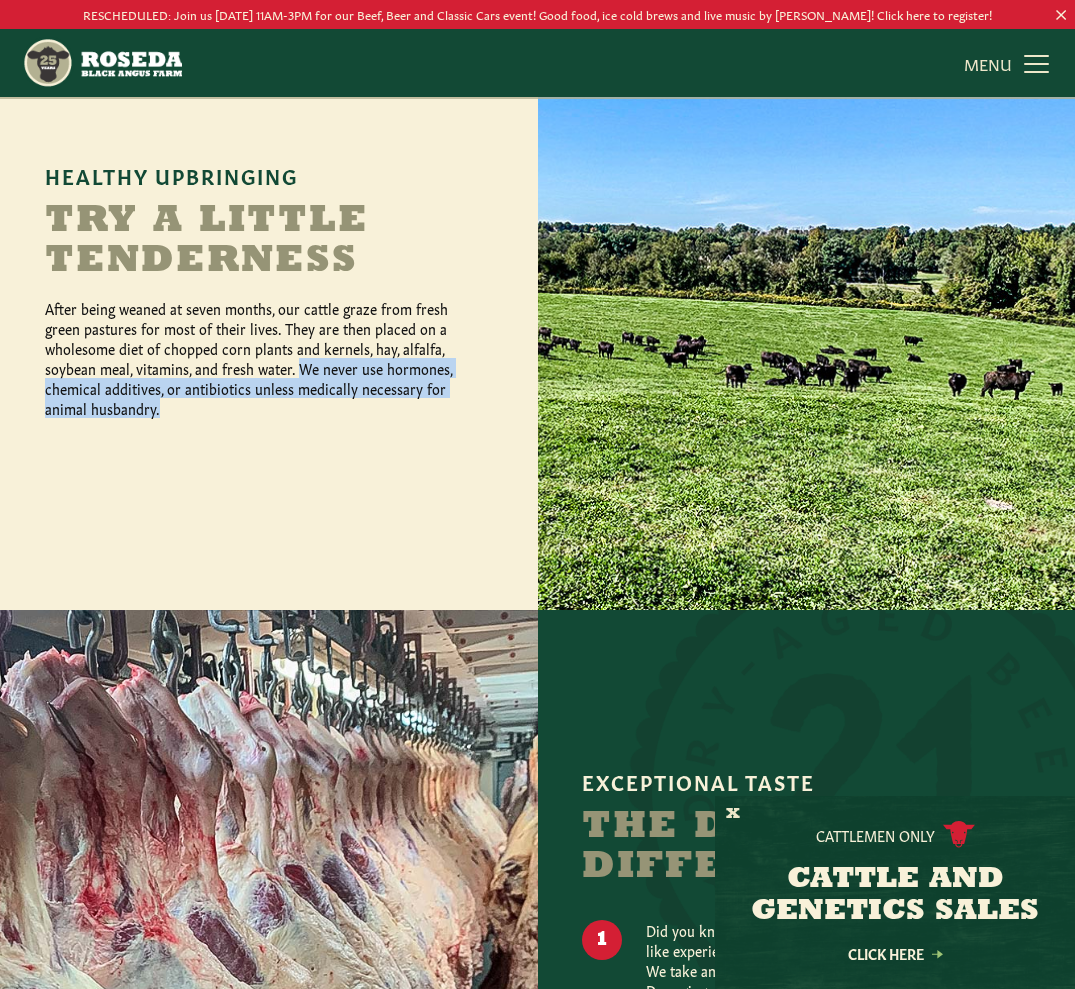 drag, startPoint x: 307, startPoint y: 354, endPoint x: 228, endPoint y: 383, distance: 84.15462 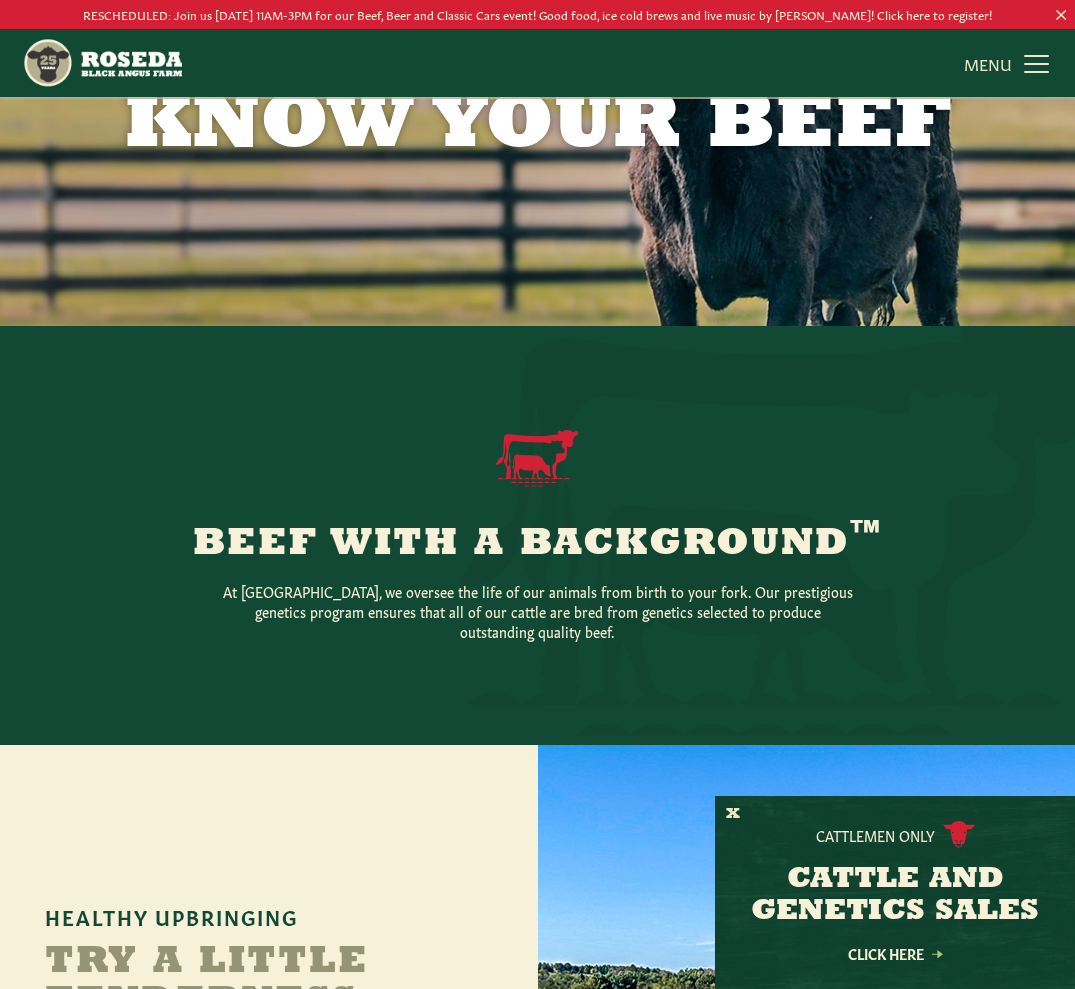 scroll, scrollTop: 0, scrollLeft: 0, axis: both 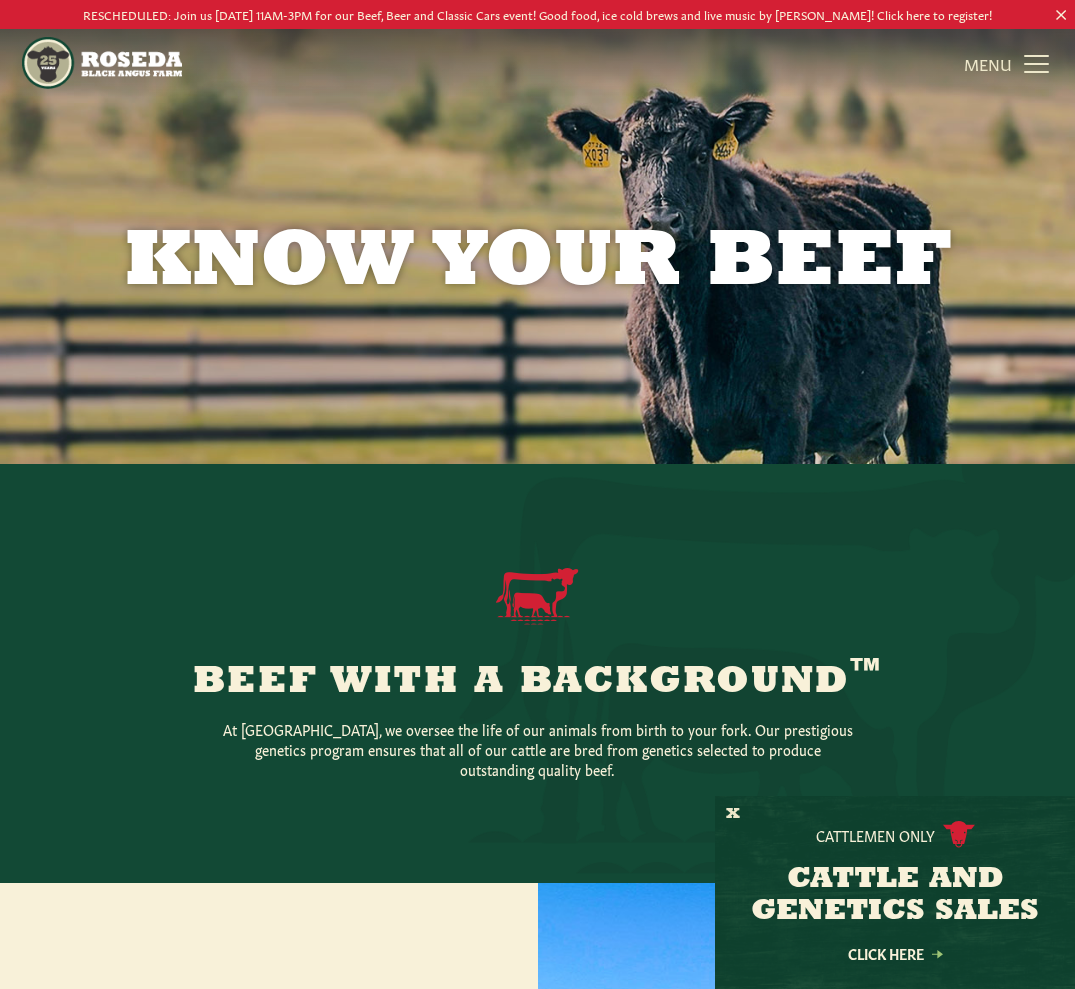 click on "MENU
CLOSE" at bounding box center (1009, 63) 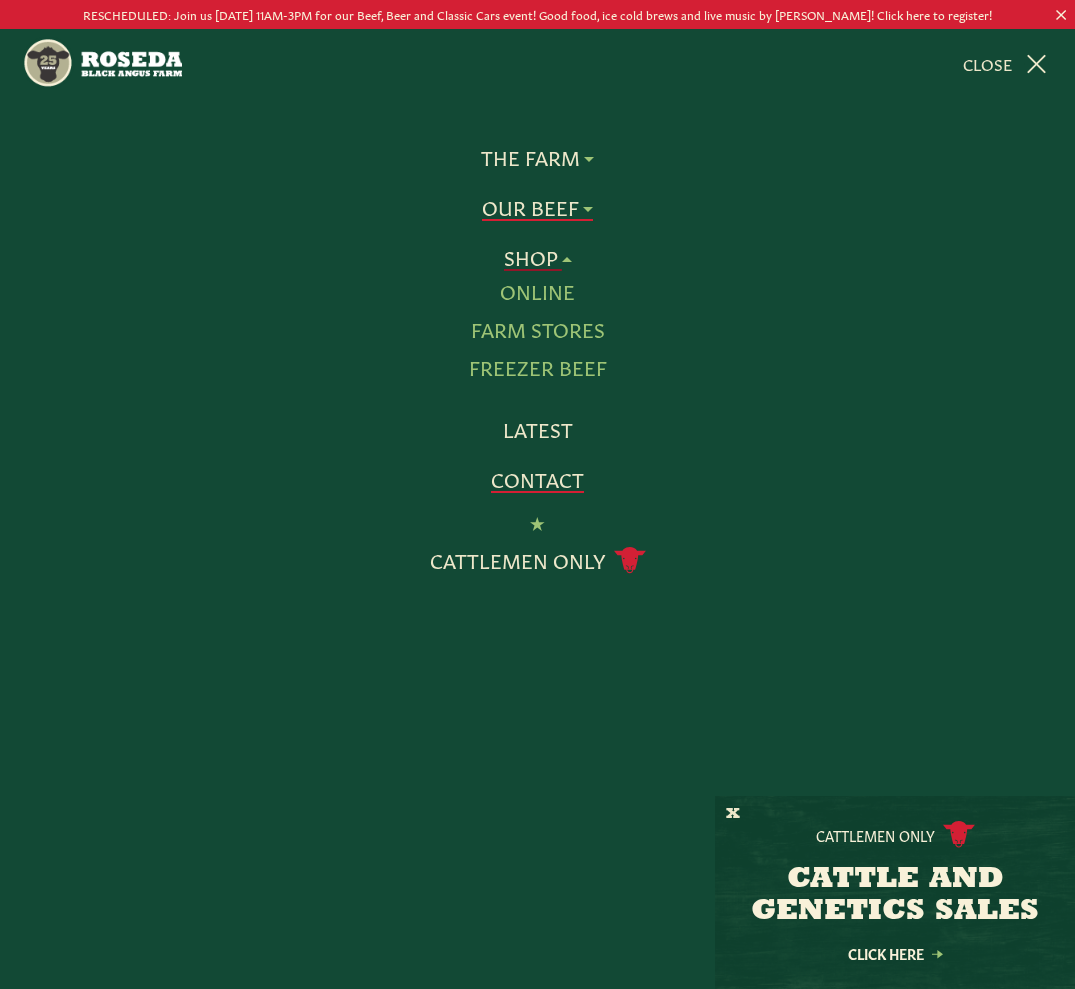 click on "Contact" at bounding box center [537, 480] 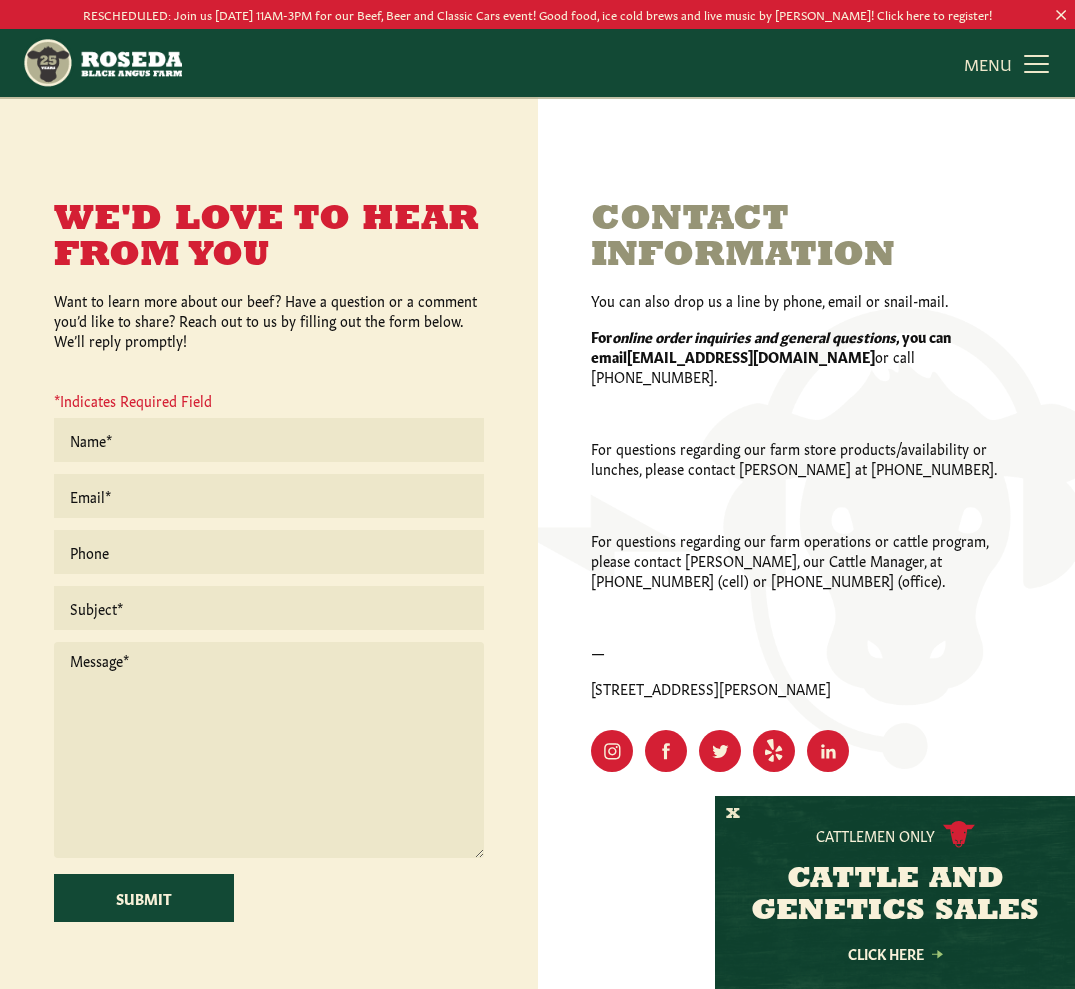 scroll, scrollTop: 455, scrollLeft: 0, axis: vertical 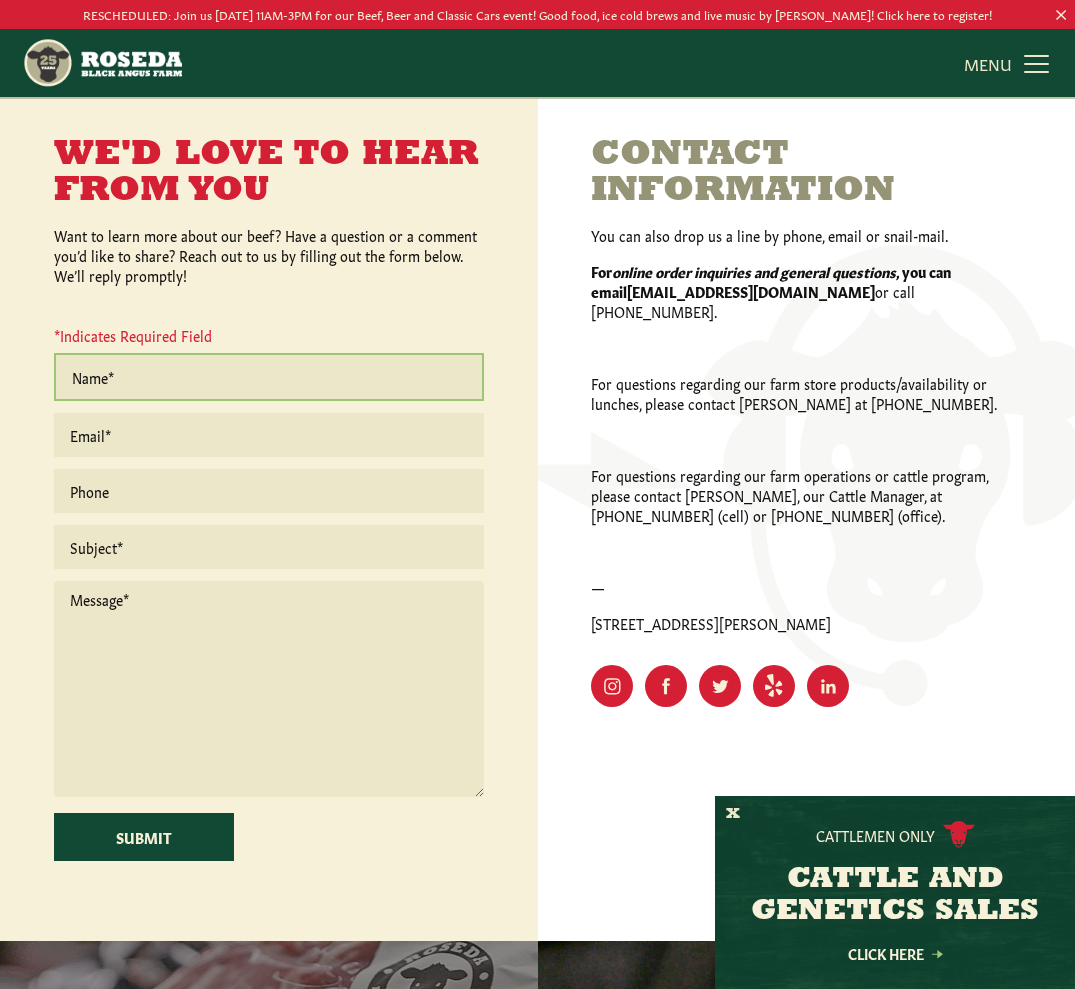 click at bounding box center (269, 377) 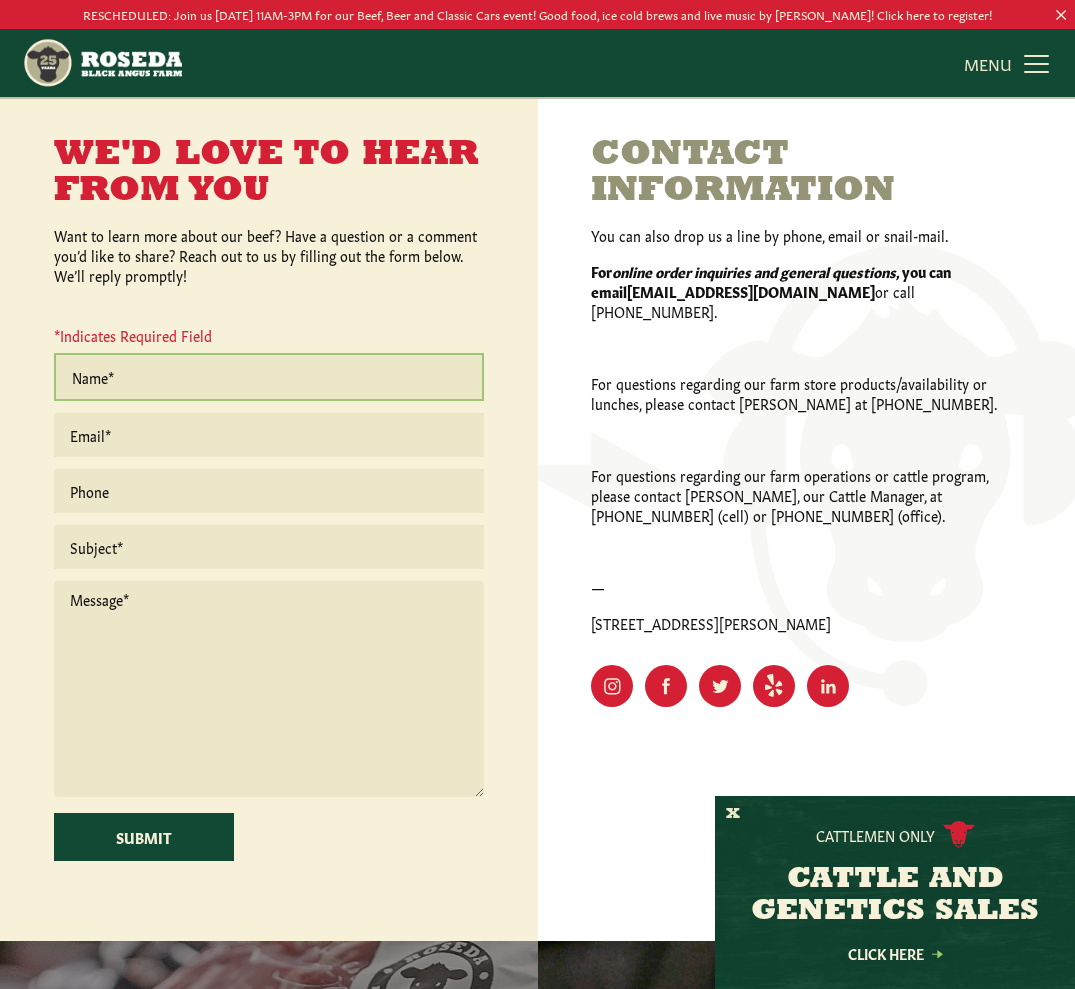 type on "[PERSON_NAME]" 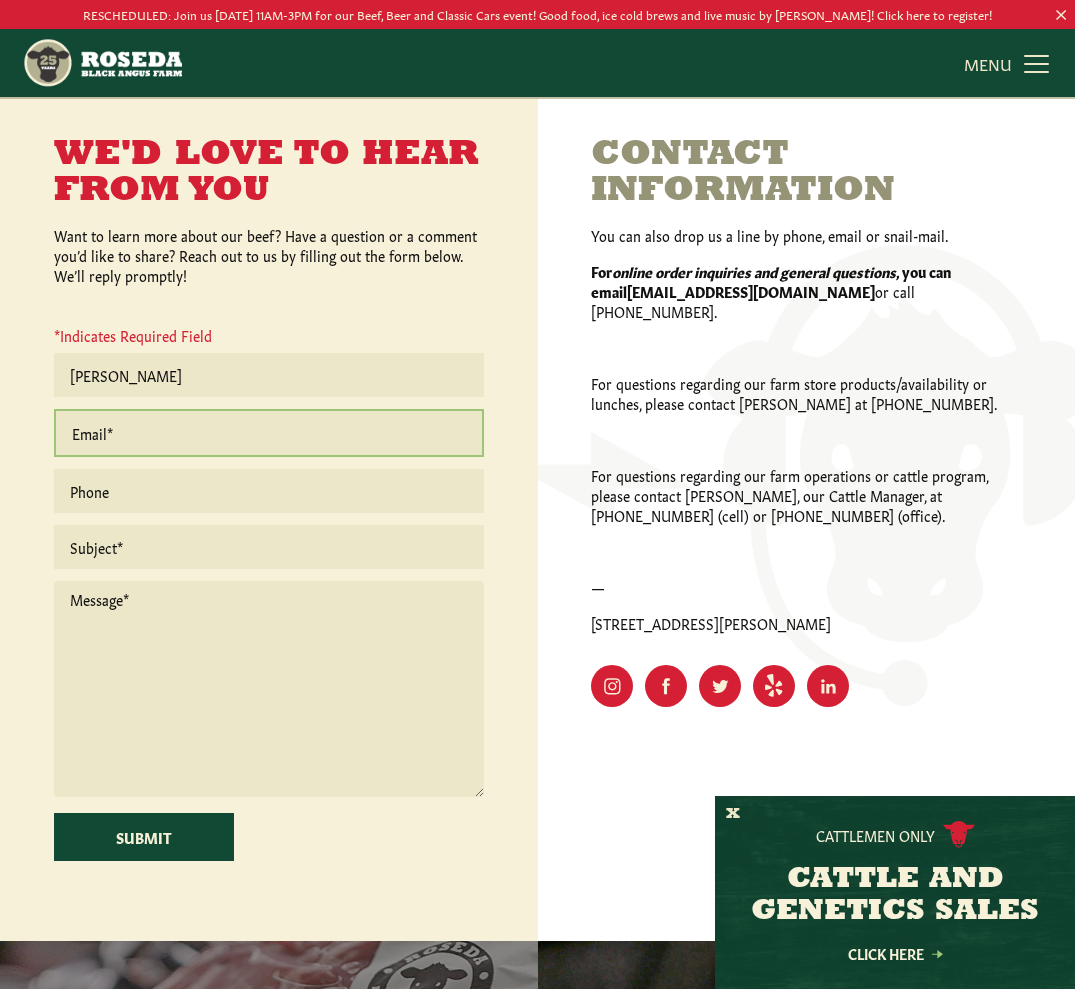 type on "[EMAIL_ADDRESS][DOMAIN_NAME]" 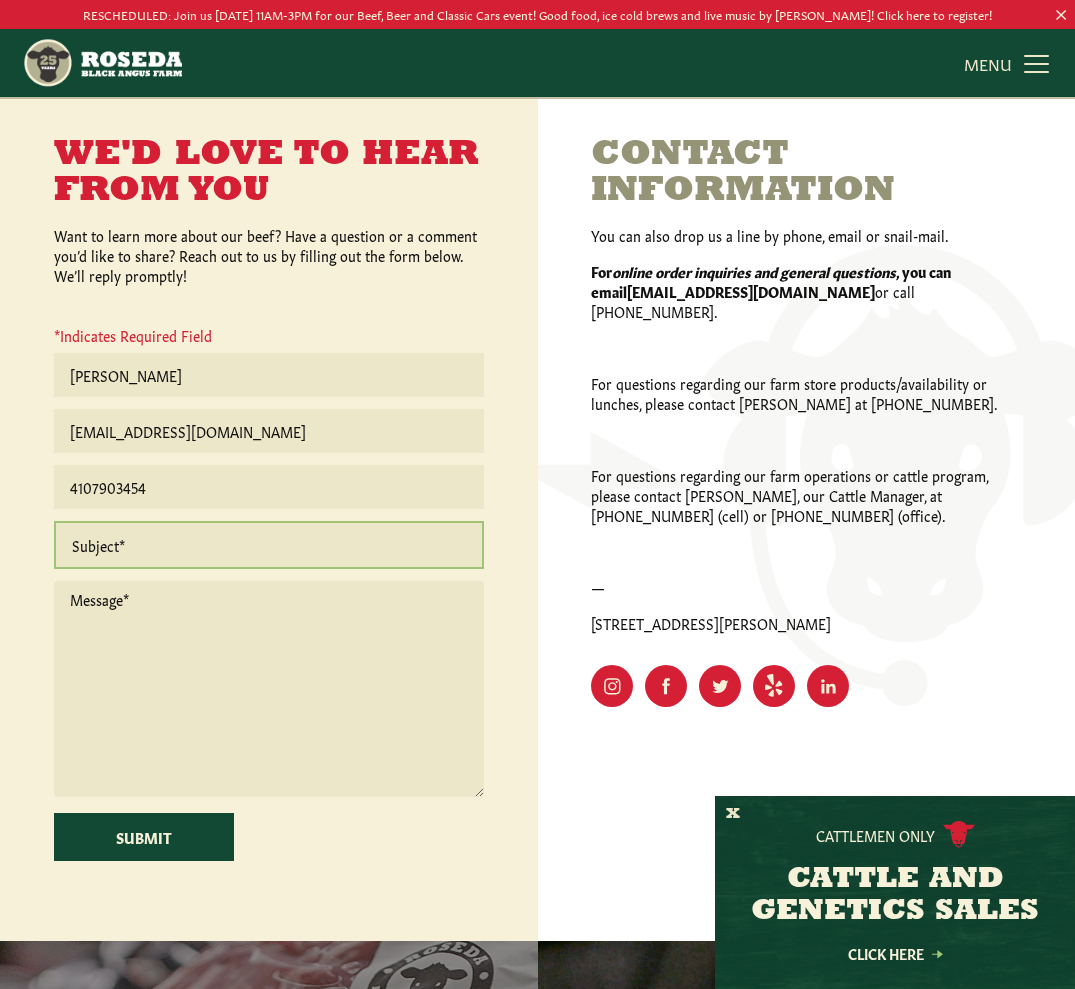 click at bounding box center [269, 545] 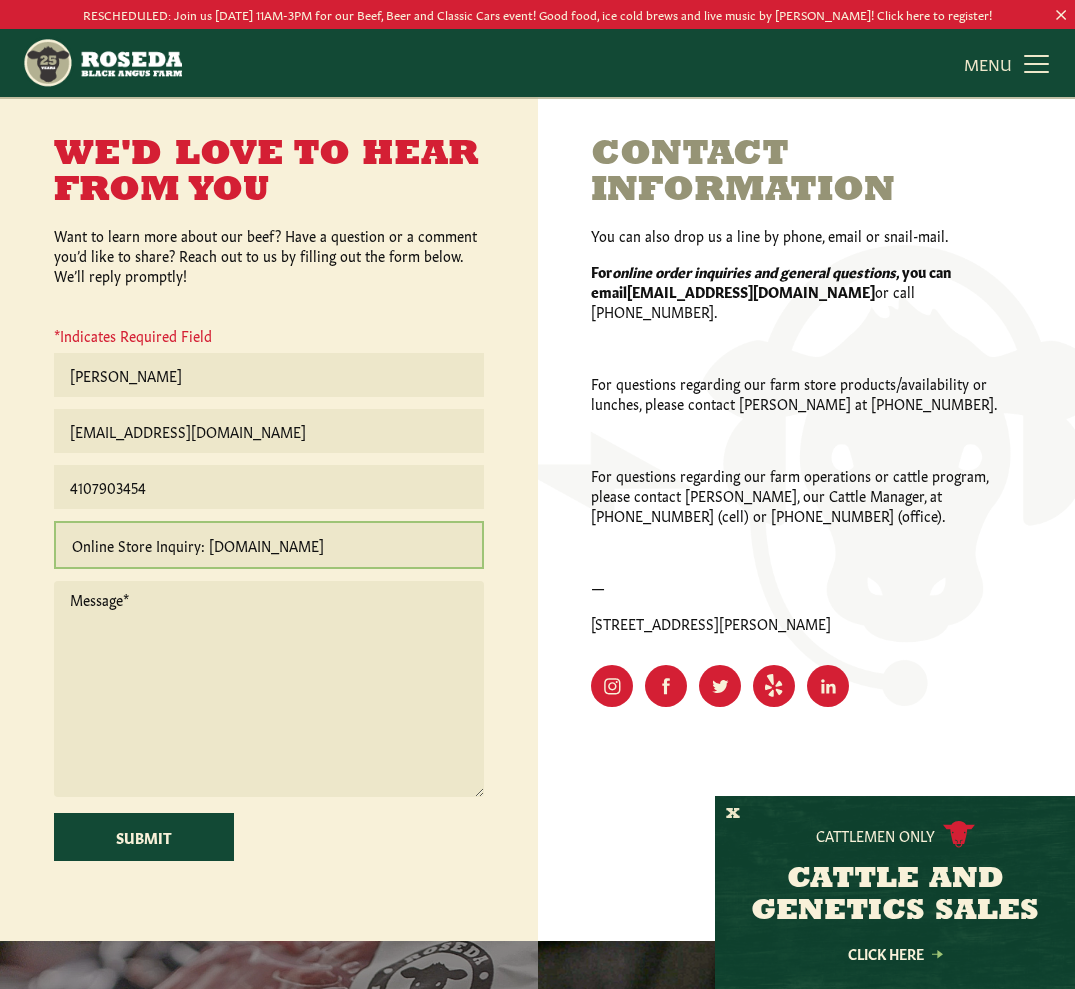 click on "Online Store Inquiry: [DOMAIN_NAME]" at bounding box center (269, 545) 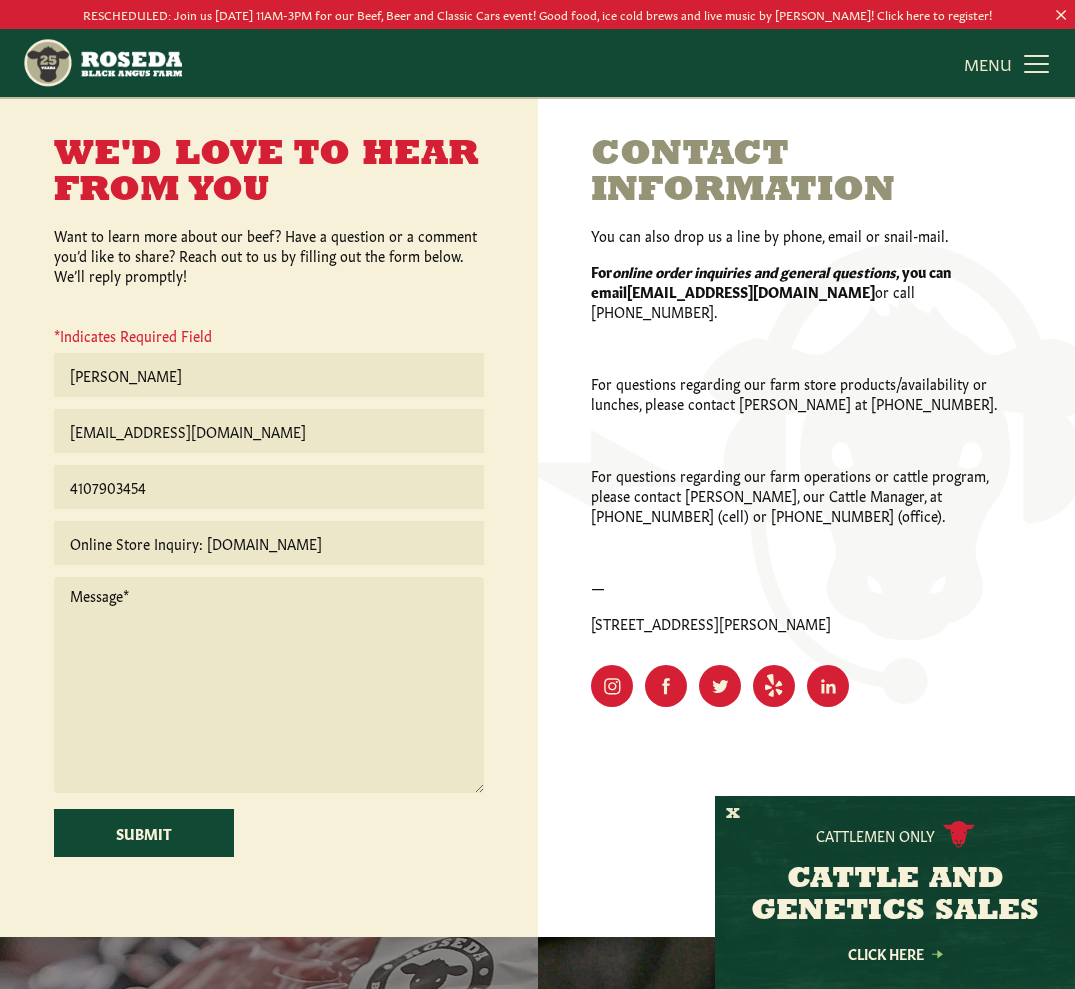 click at bounding box center (269, 685) 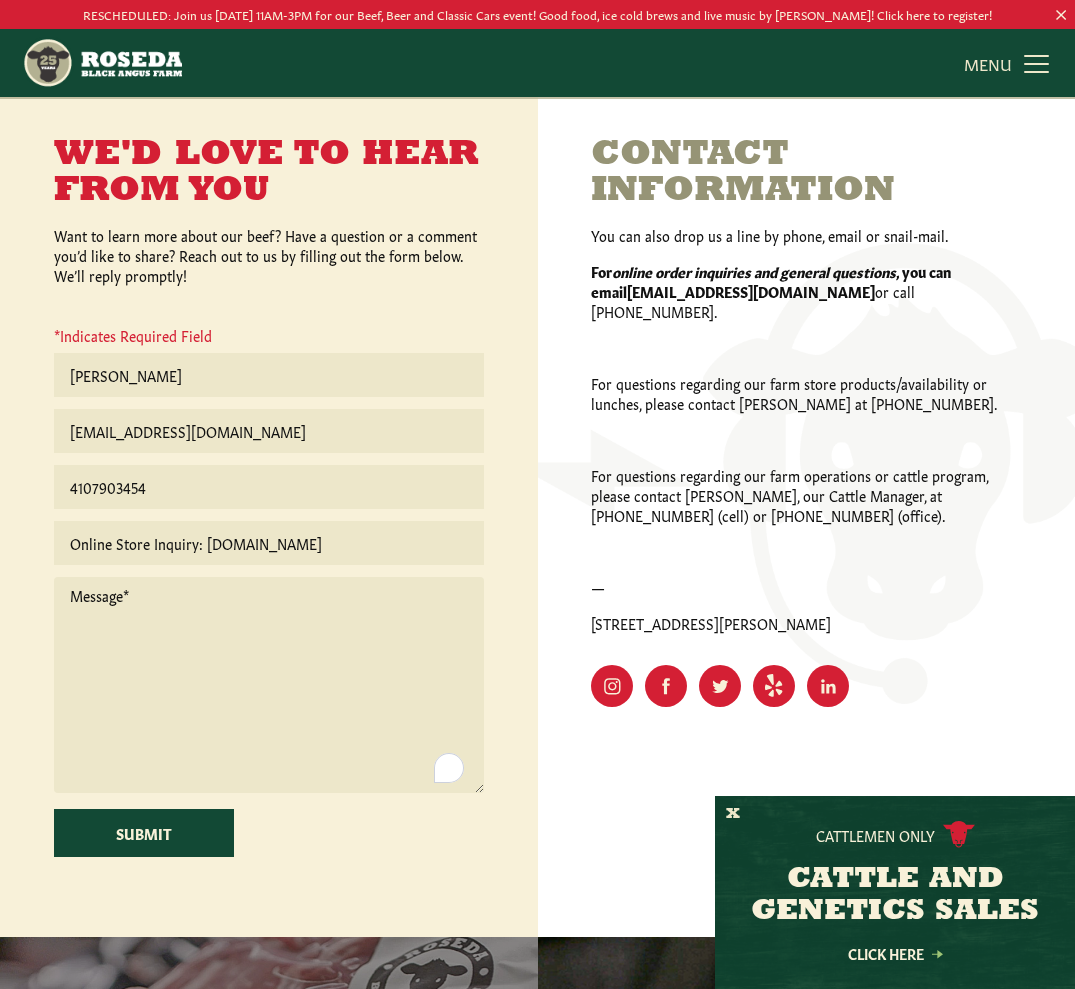 paste on "Online Store Inquiry: [DOMAIN_NAME]" 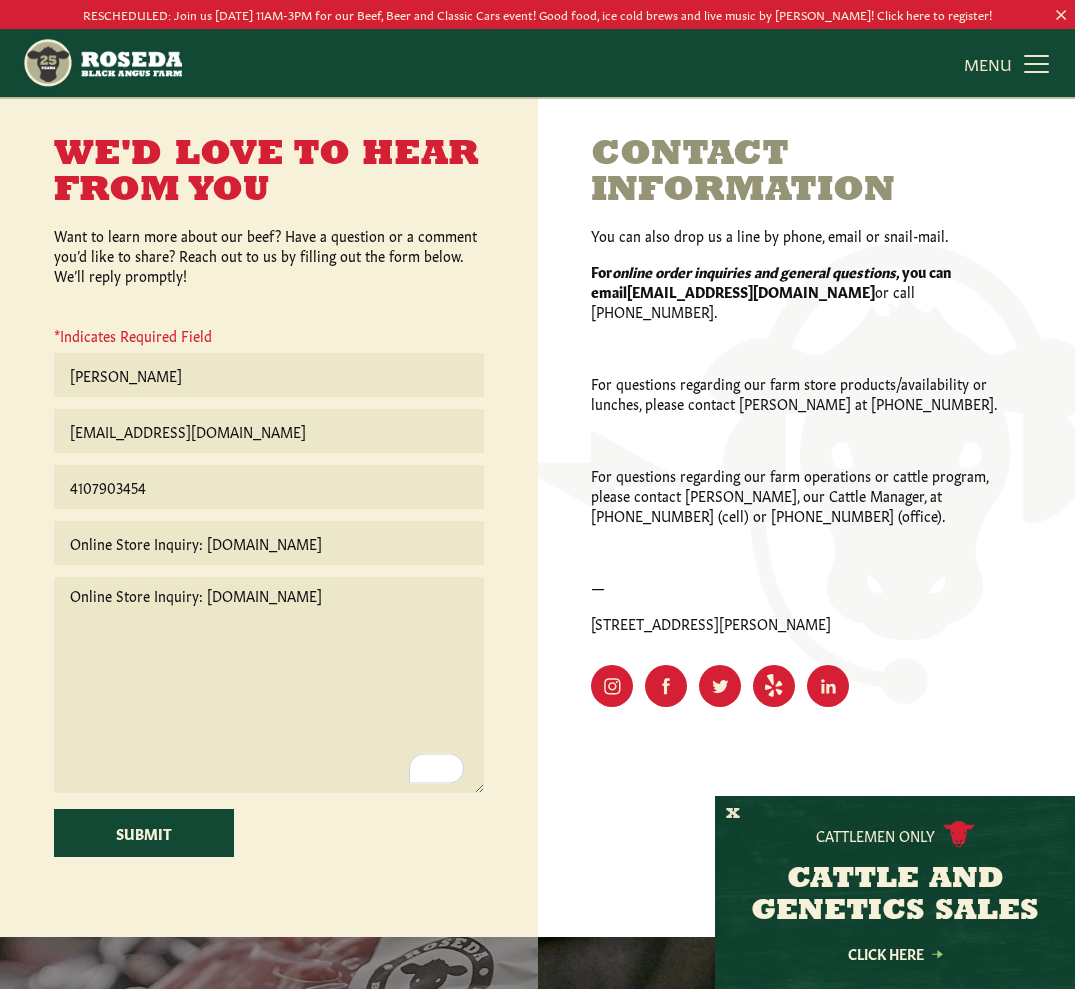 click on "Online Store Inquiry: [DOMAIN_NAME]" at bounding box center [269, 685] 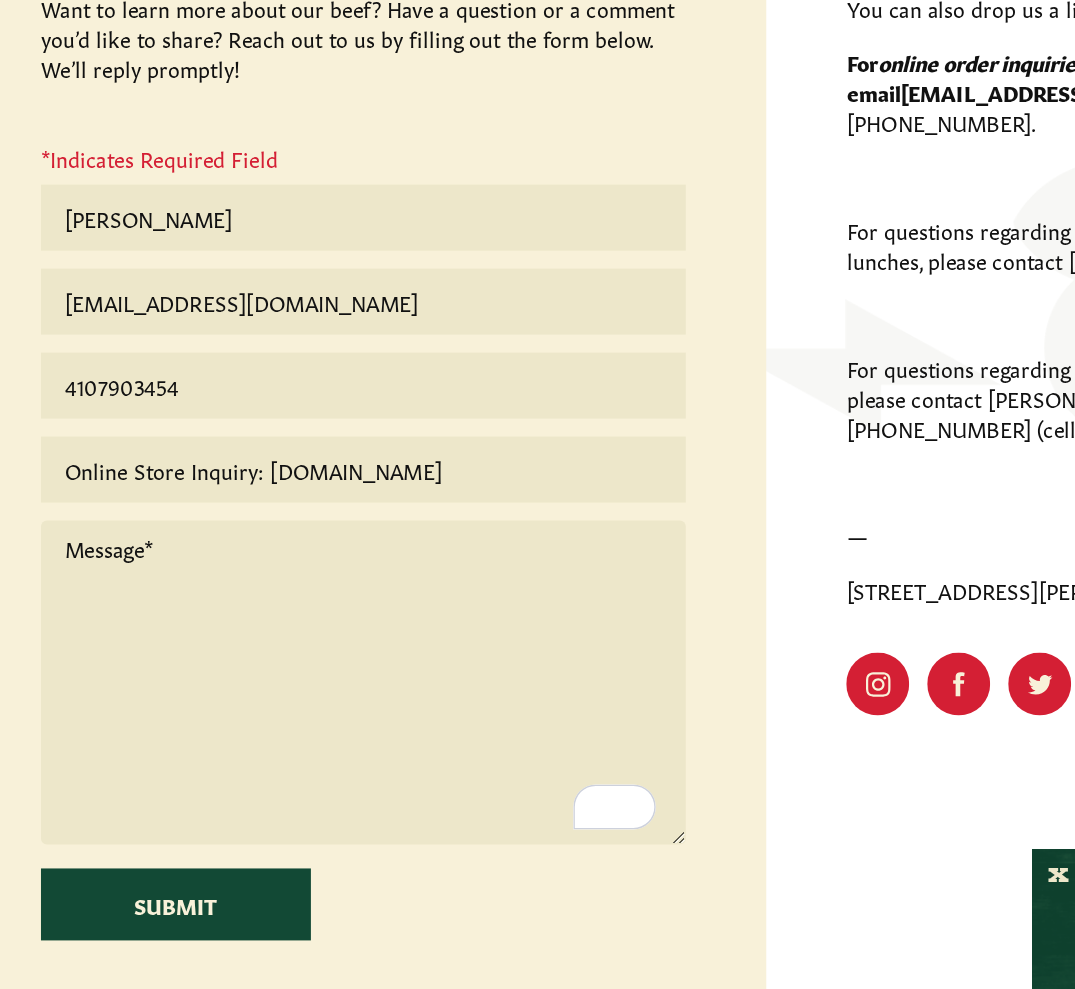 click at bounding box center [806, 551] 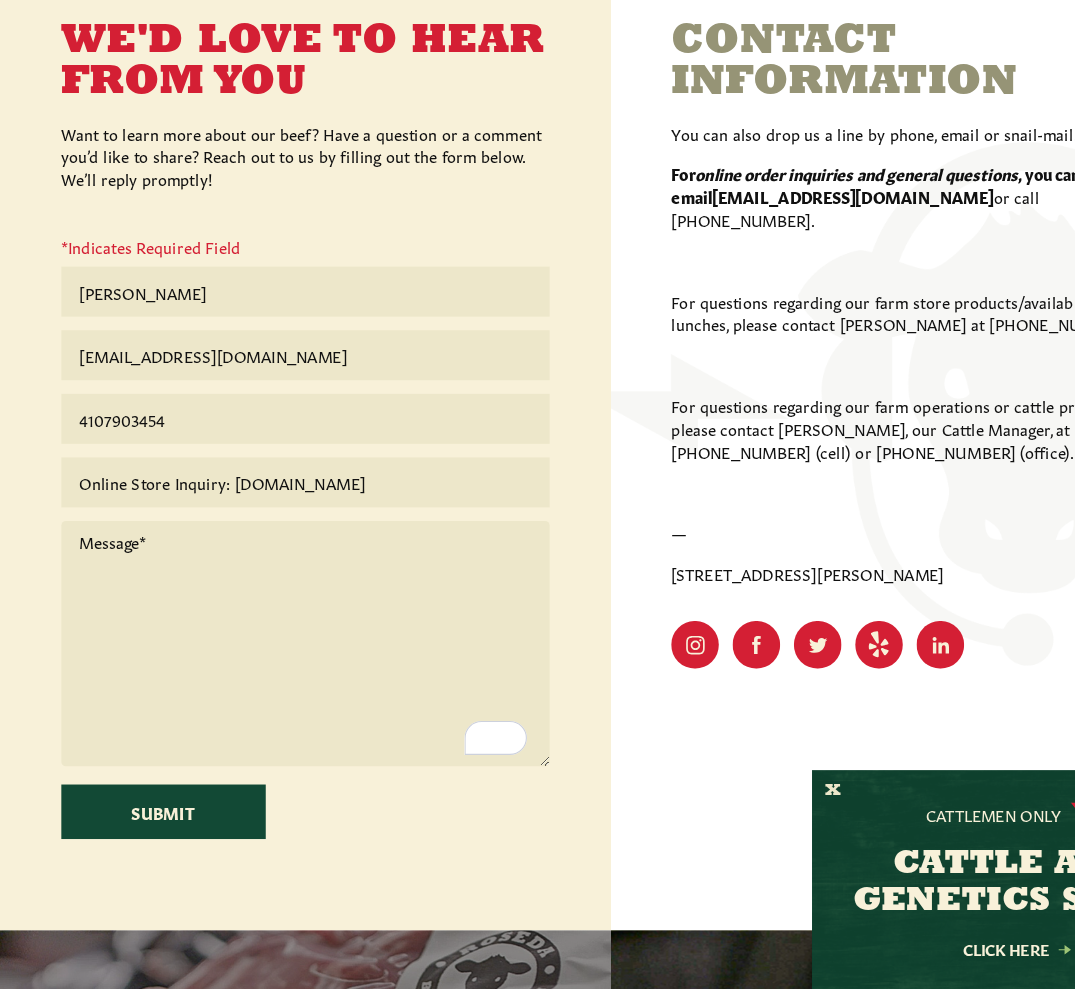 scroll, scrollTop: 454, scrollLeft: 0, axis: vertical 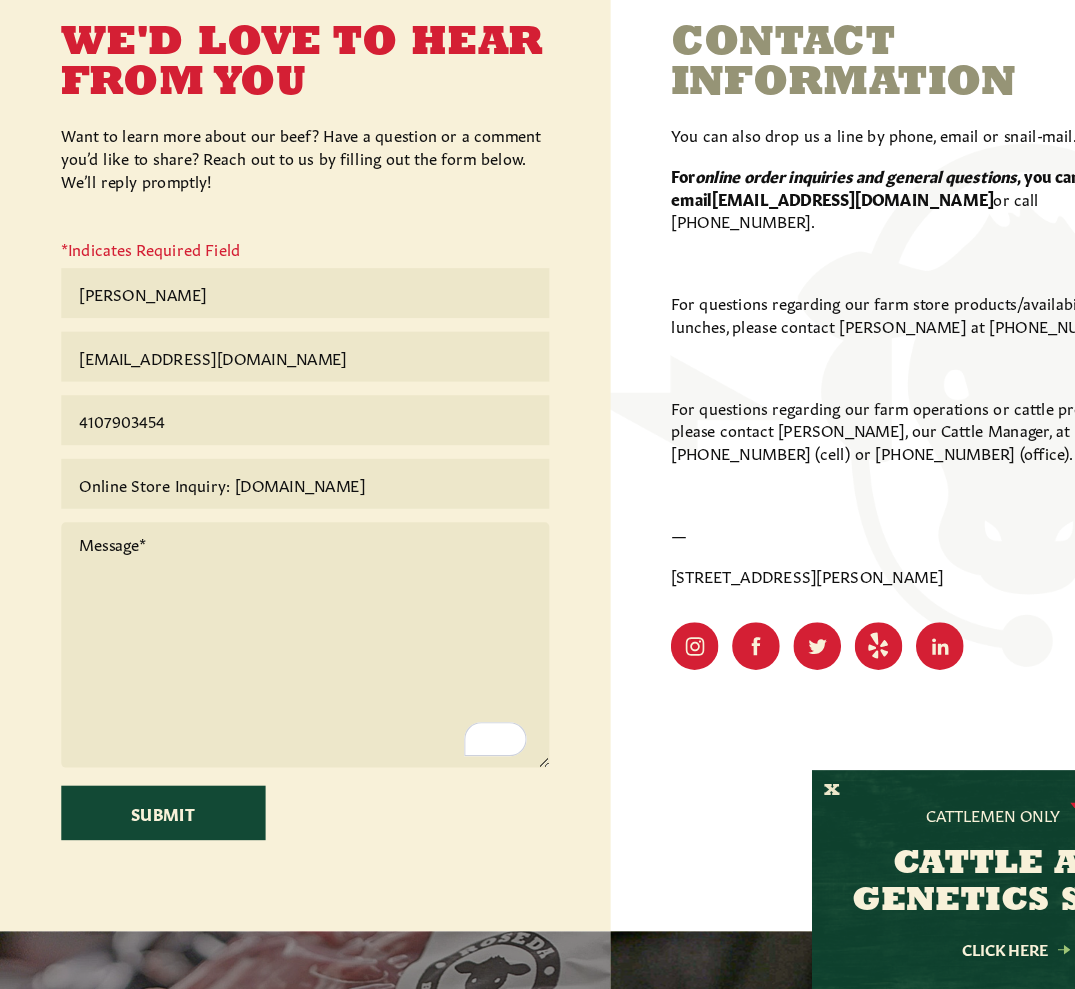 click at bounding box center [269, 686] 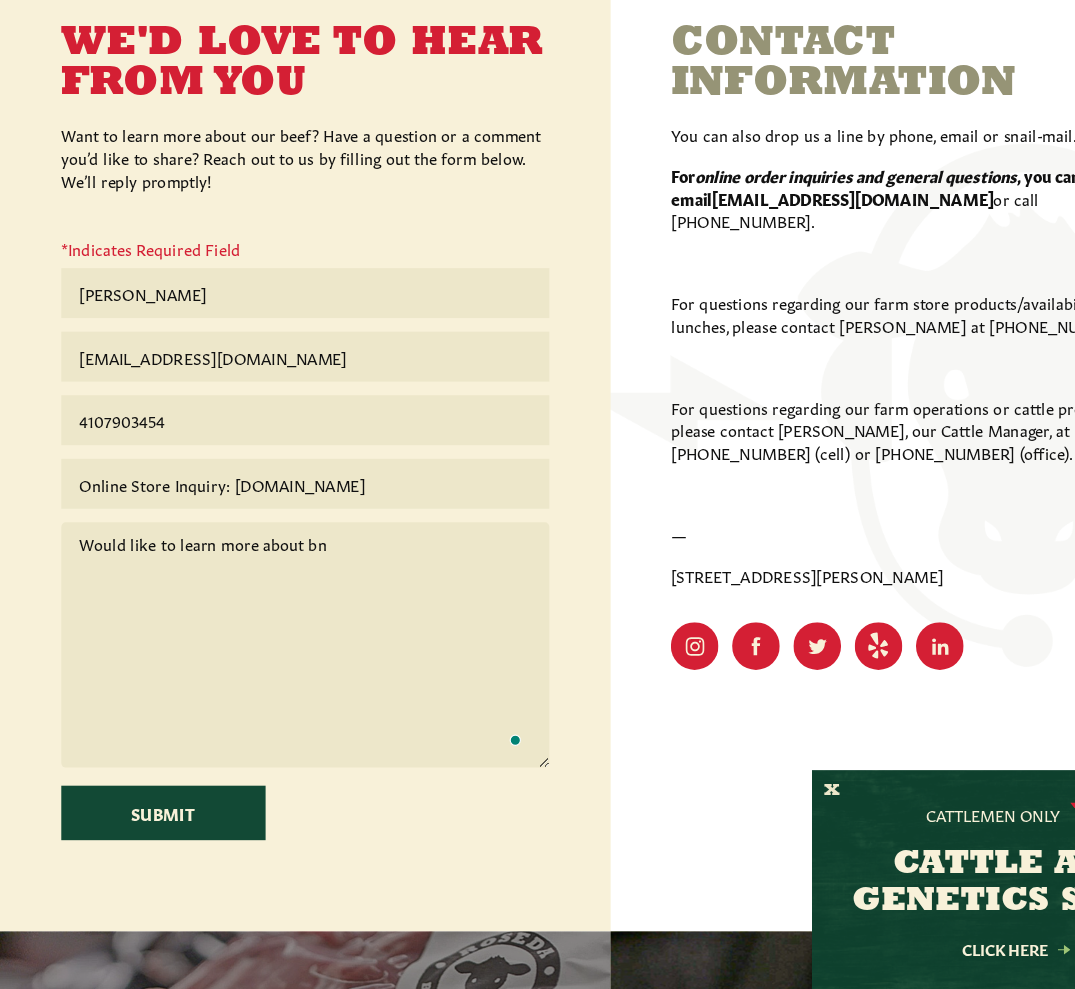 type on "Would like to learn more about b" 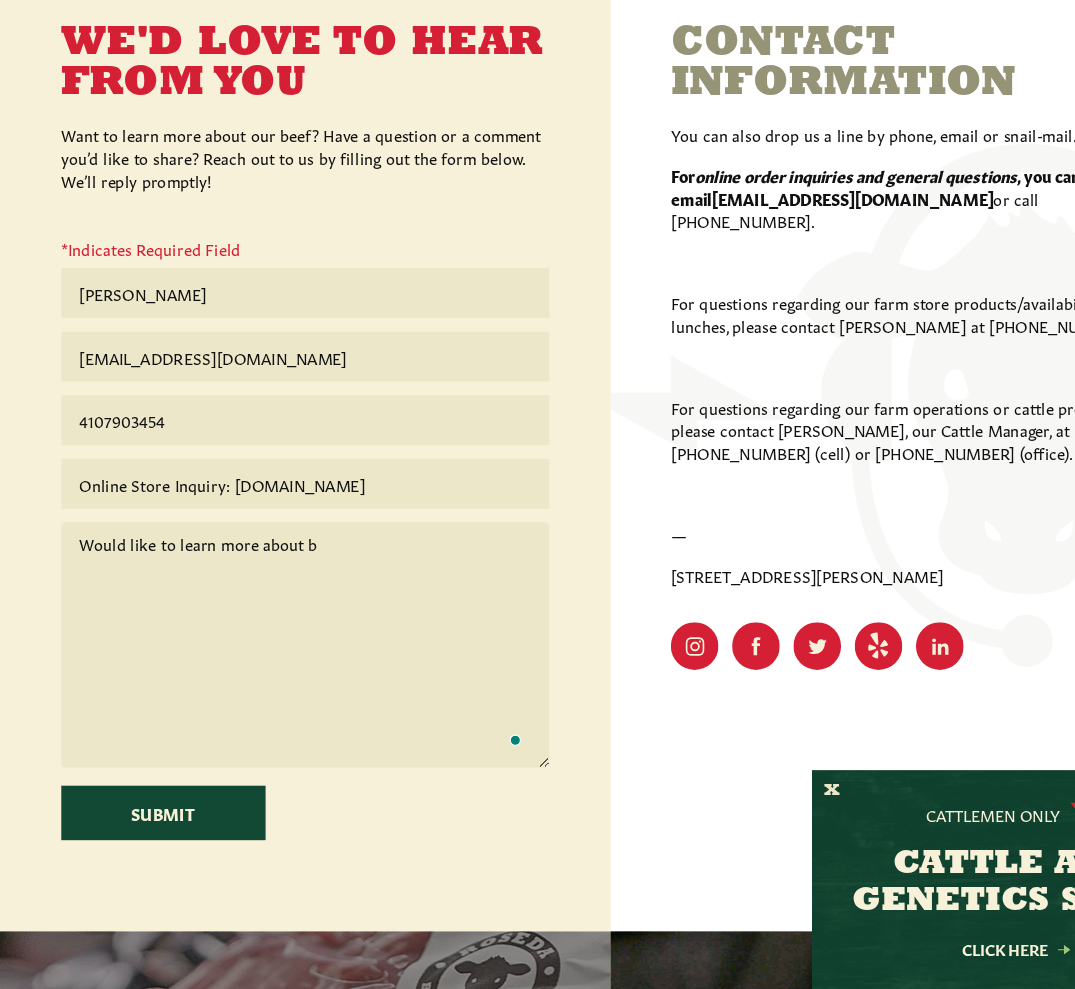 click on "Would like to learn more about b" at bounding box center (269, 686) 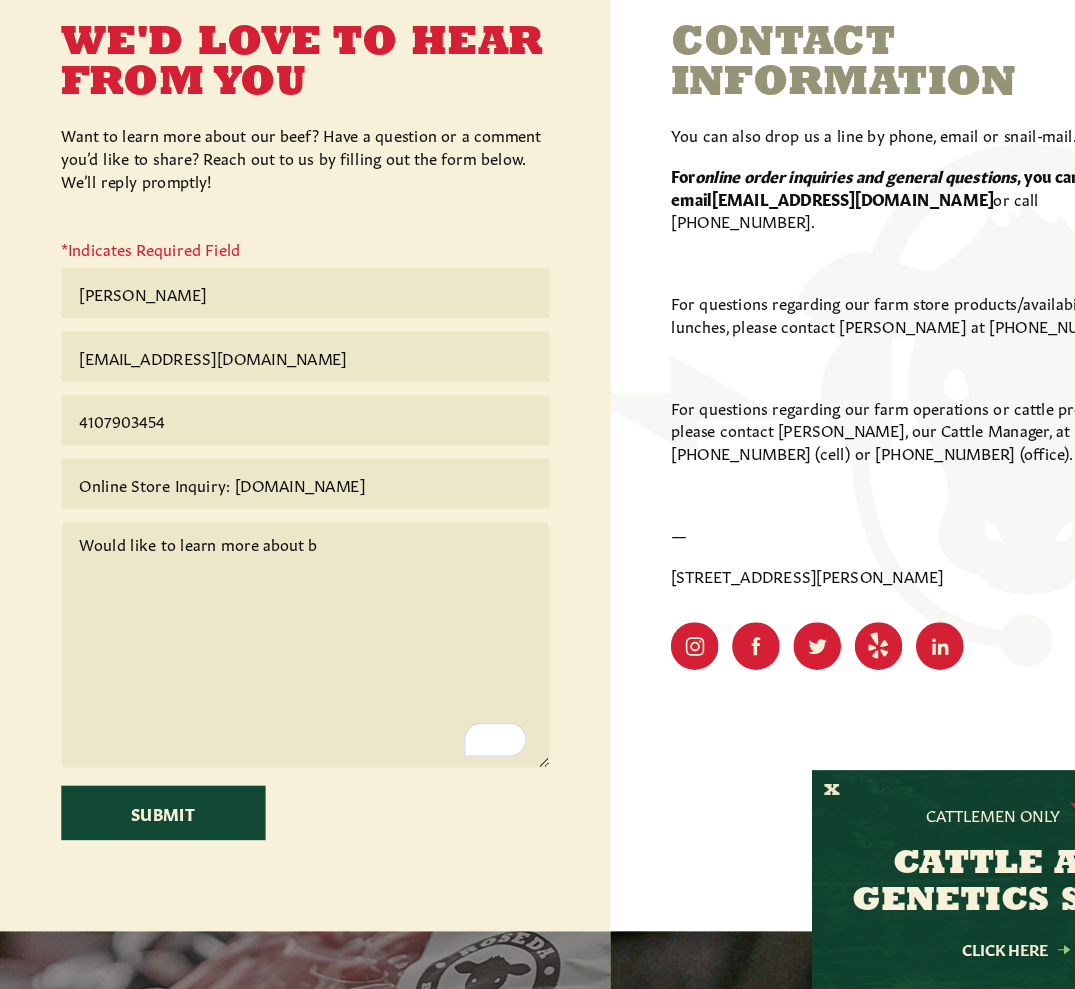 click on "Would like to learn more about b" at bounding box center (269, 686) 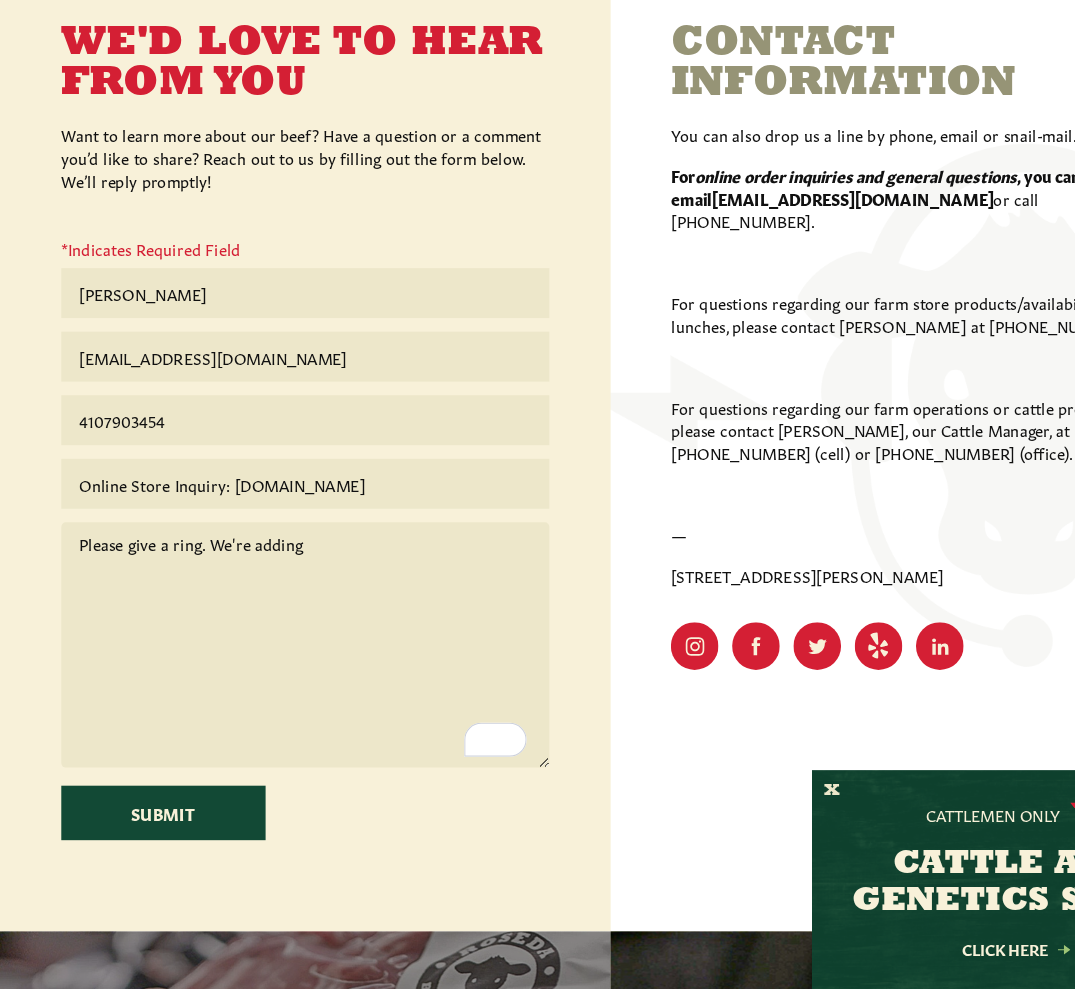 click on "Please give a ring. We're adding" at bounding box center [269, 686] 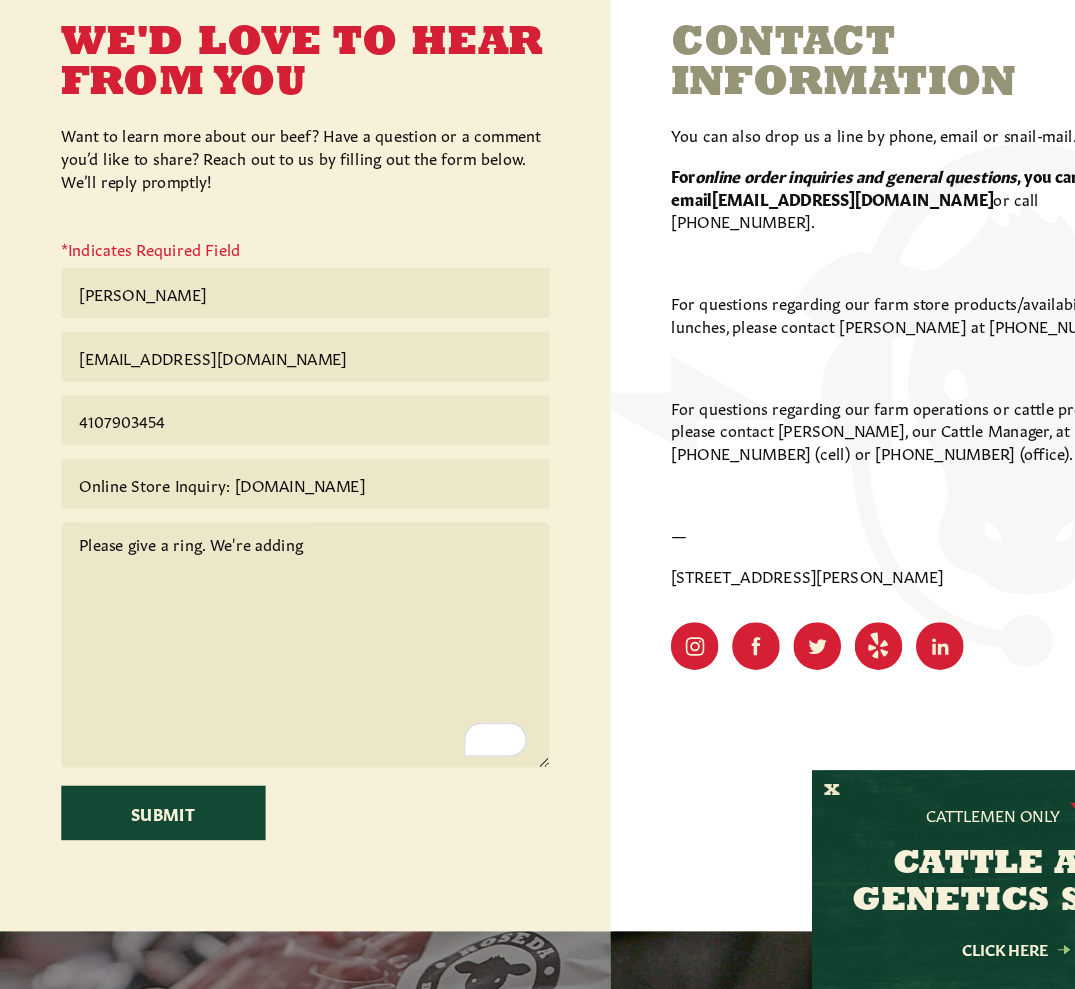 drag, startPoint x: 201, startPoint y: 601, endPoint x: 342, endPoint y: 605, distance: 141.05673 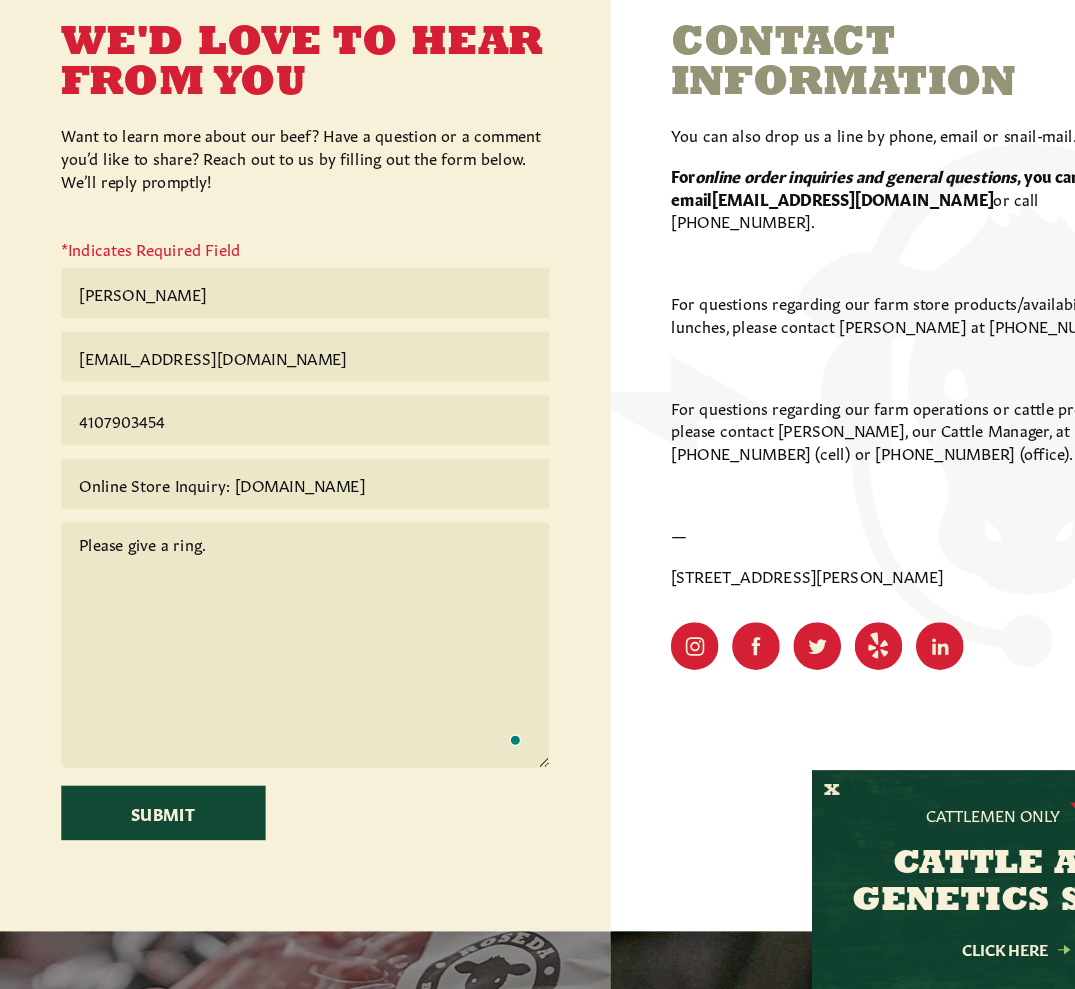 click on "Please give a ring." at bounding box center [269, 686] 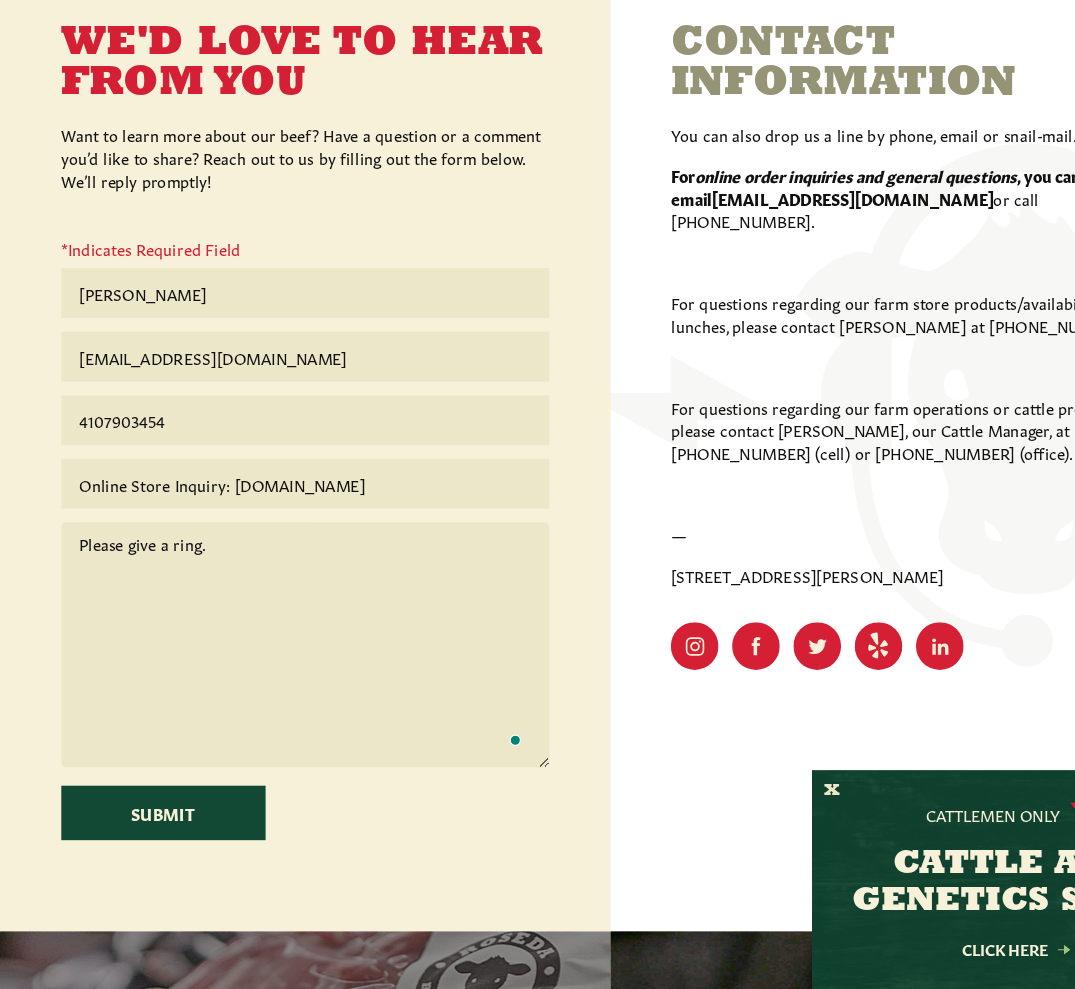 click on "Please give a ring." at bounding box center (269, 686) 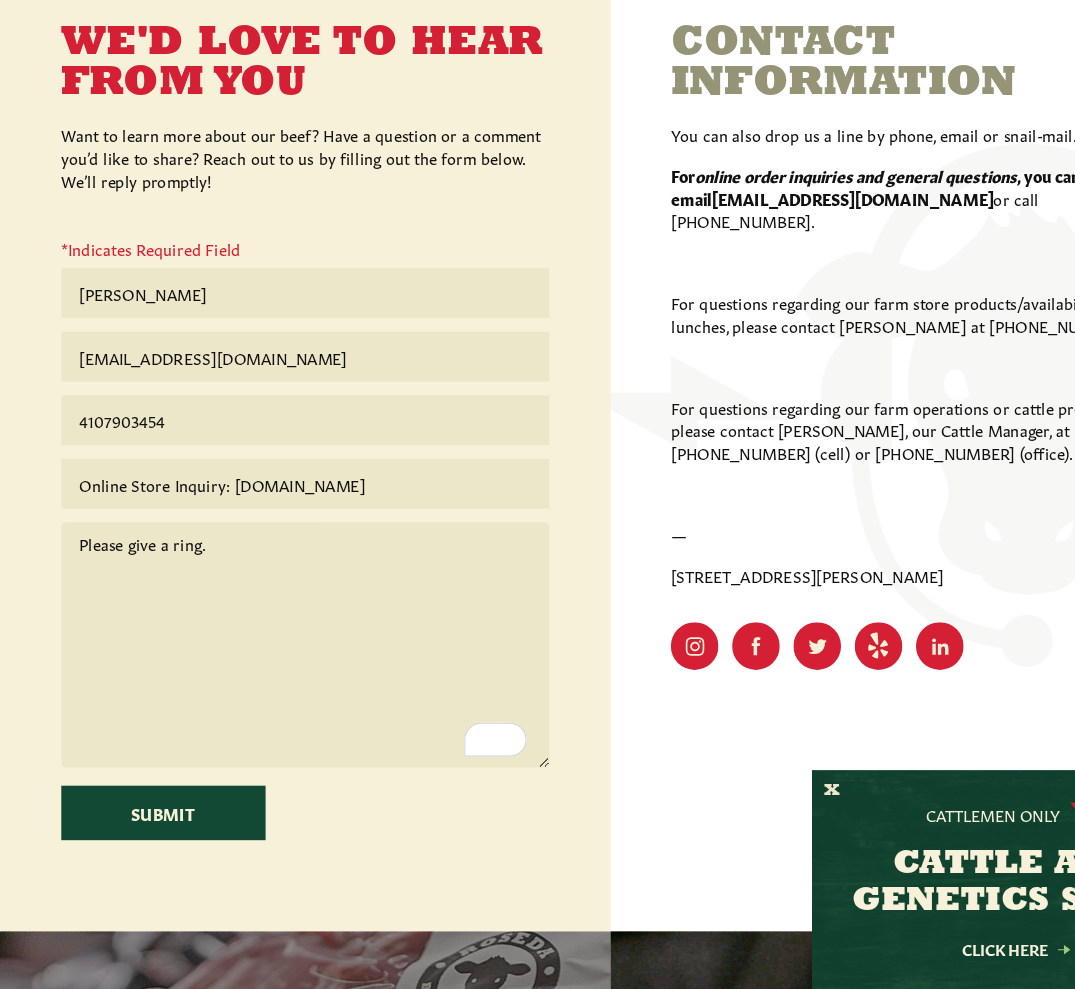 click on "Please give a ring." at bounding box center (269, 686) 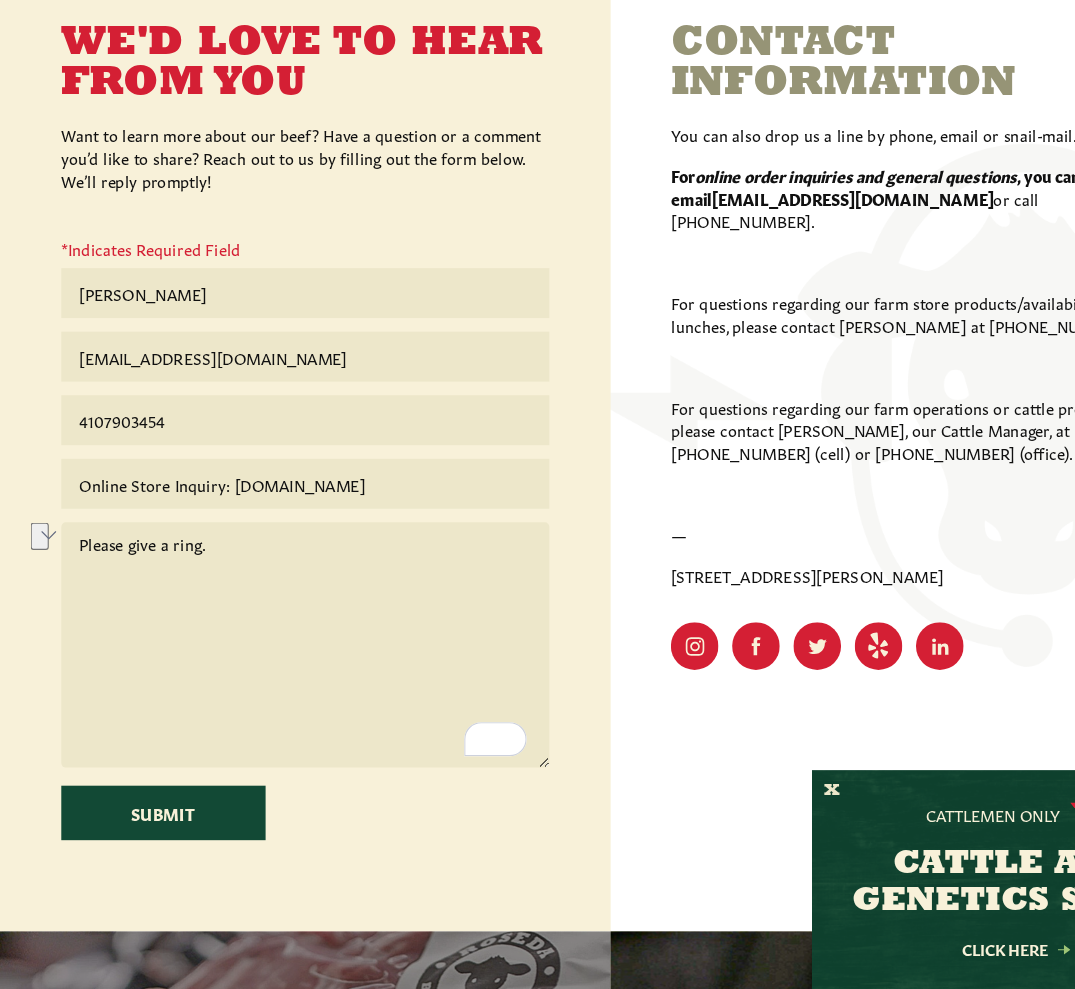 click on "Please give a ring." at bounding box center [269, 686] 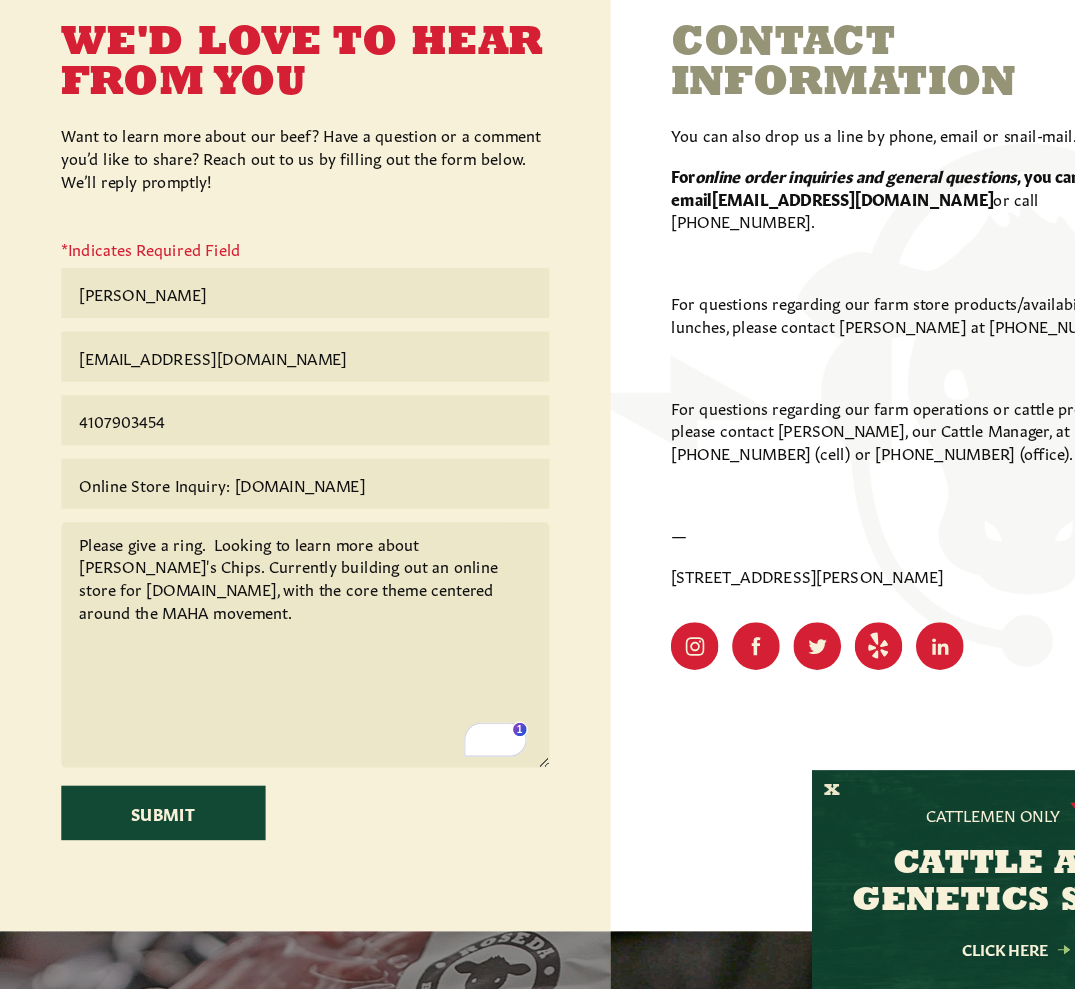click on "Please give a ring.  Looking to learn more about [PERSON_NAME]'s Chips. Currently building out an online store for [DOMAIN_NAME], with the core theme centered around the MAHA movement." at bounding box center [269, 686] 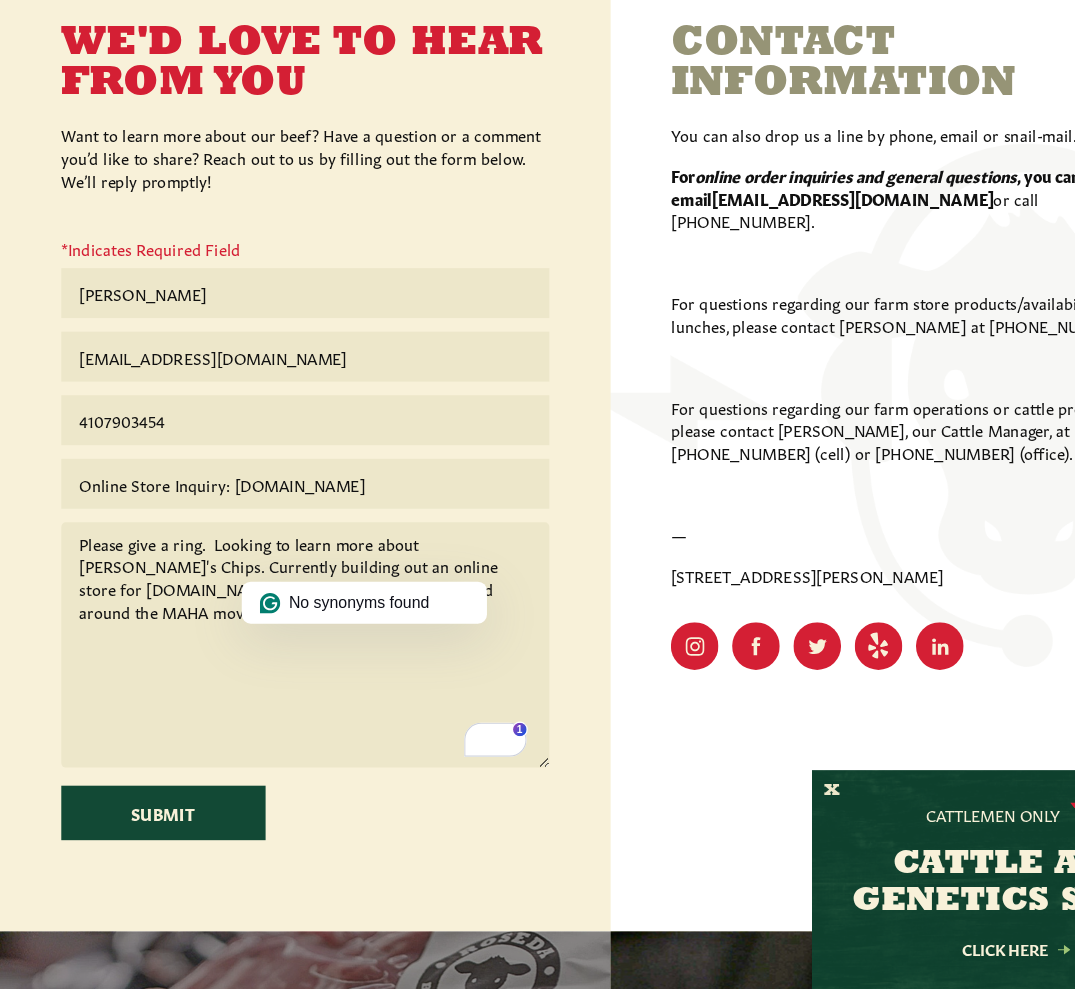 click on "Please give a ring.  Looking to learn more about [PERSON_NAME]'s Chips. Currently building out an online store for [DOMAIN_NAME], with the core theme centered around the MAHA movement." at bounding box center (269, 686) 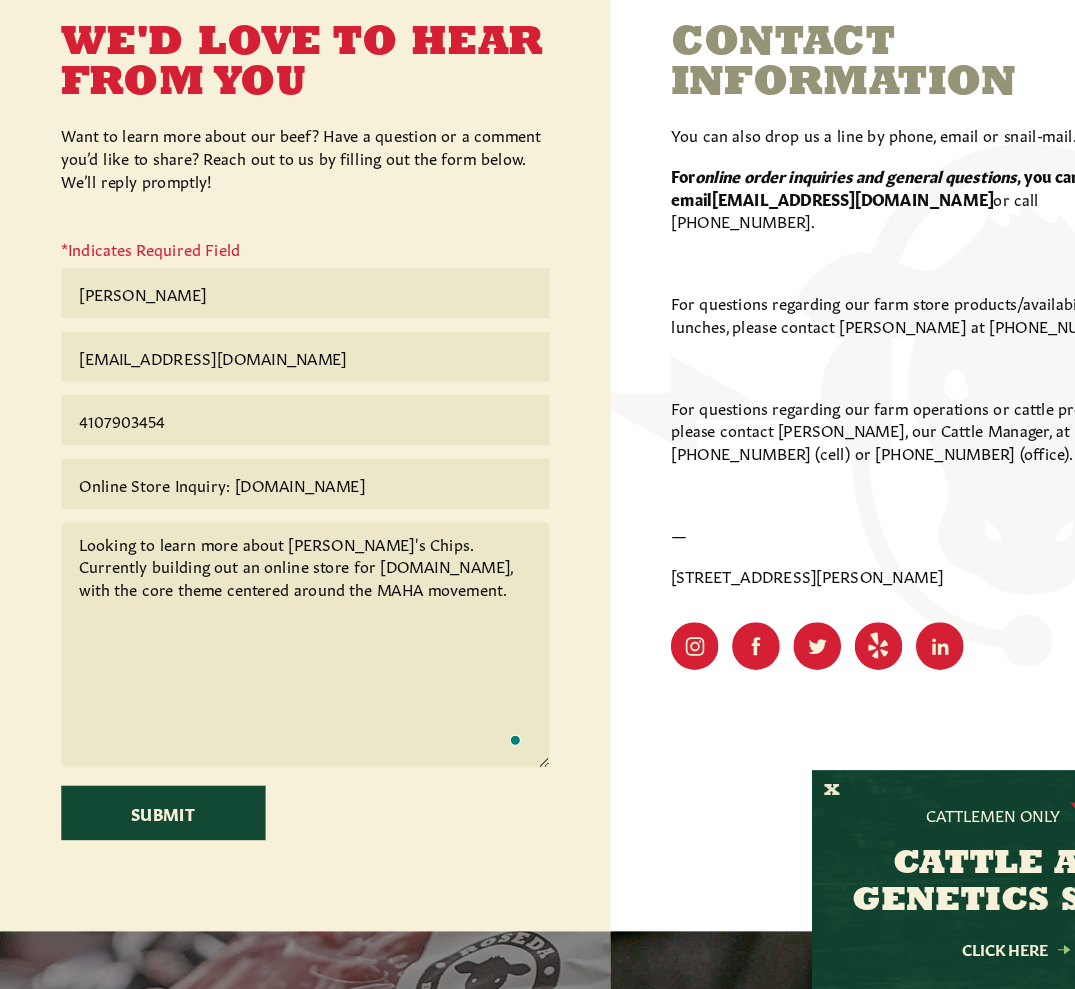 click on "Looking to learn more about [PERSON_NAME]'s Chips. Currently building out an online store for [DOMAIN_NAME], with the core theme centered around the MAHA movement." at bounding box center (269, 686) 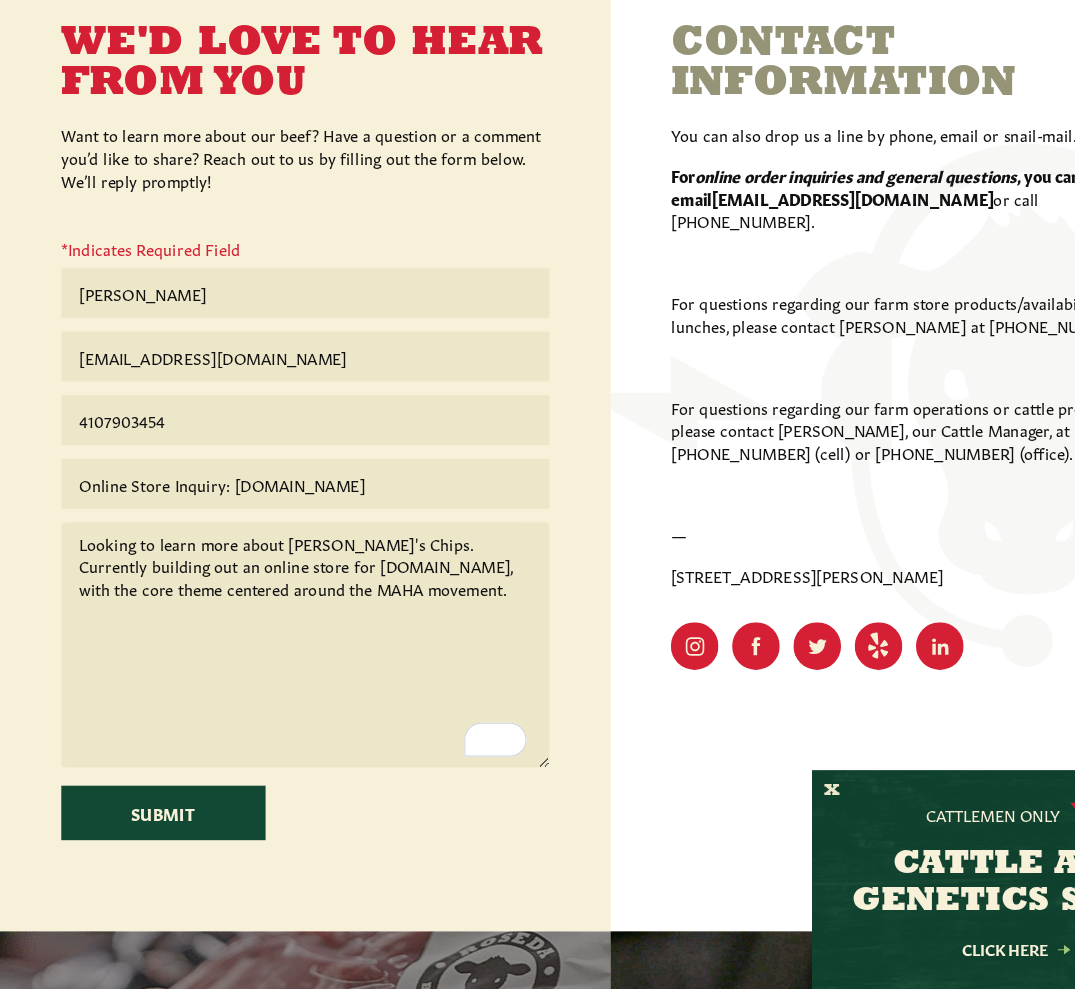 drag, startPoint x: 266, startPoint y: 597, endPoint x: 305, endPoint y: 597, distance: 39 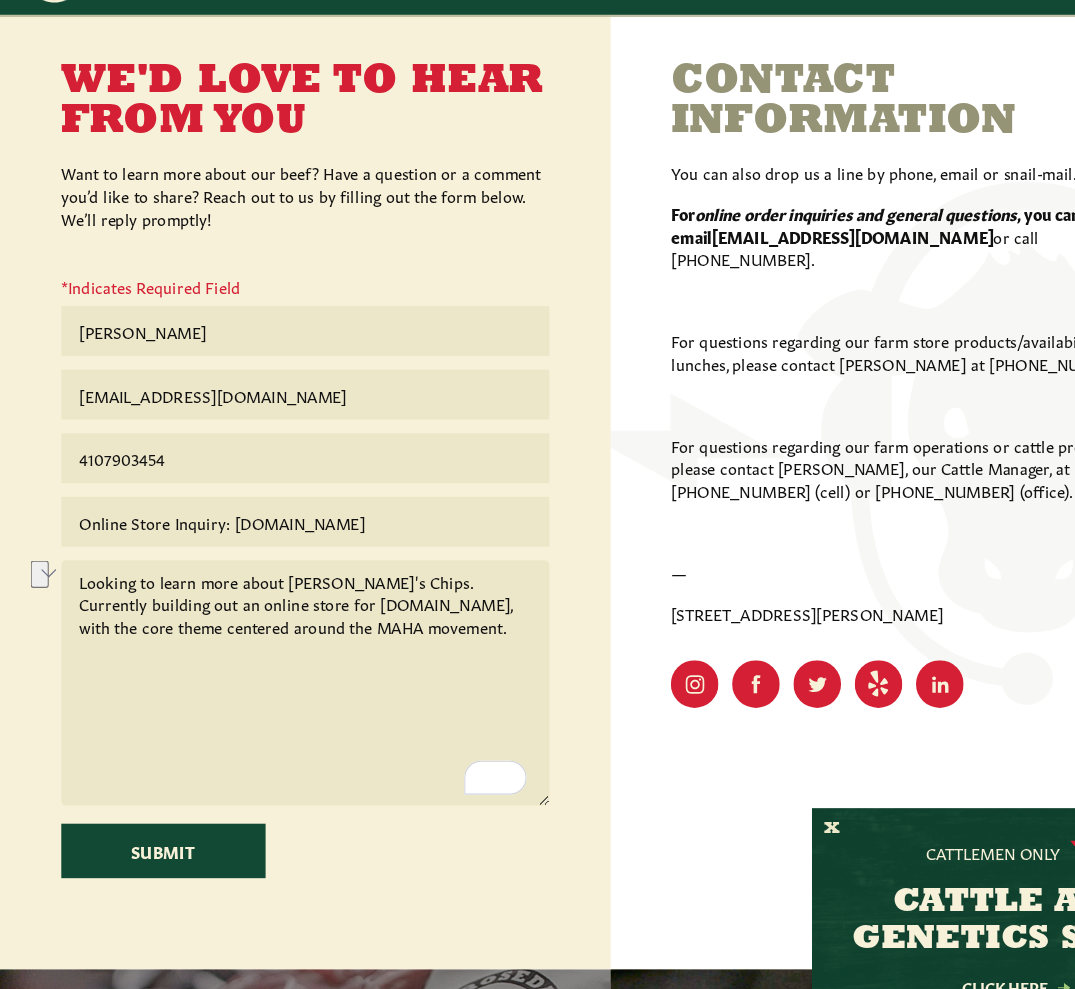click on "Looking to learn more about [PERSON_NAME]'s Chips. Currently building out an online store for [DOMAIN_NAME], with the core theme centered around the MAHA movement." at bounding box center [269, 686] 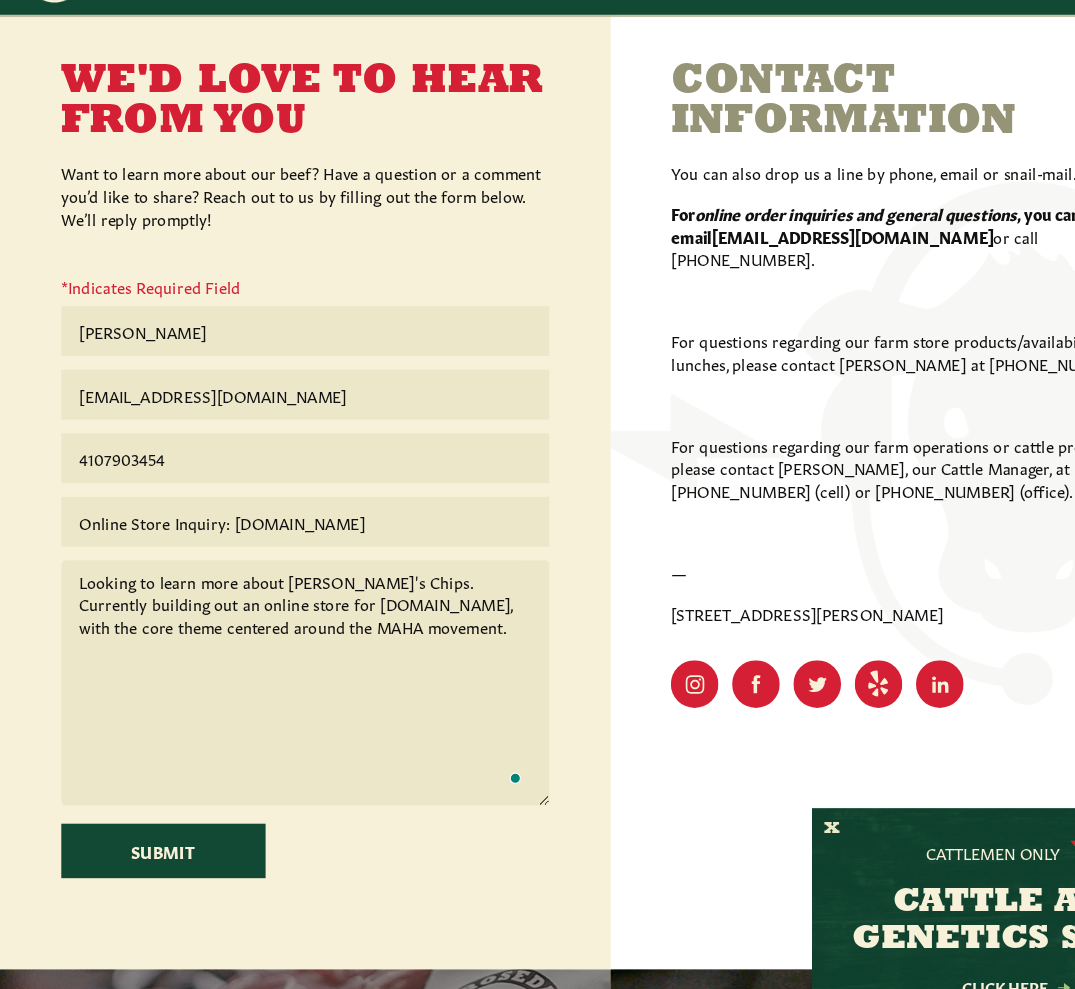 click on "Looking to learn more about [PERSON_NAME]'s Chips. Currently building out an online store for [DOMAIN_NAME], with the core theme centered around the MAHA movement." at bounding box center (269, 686) 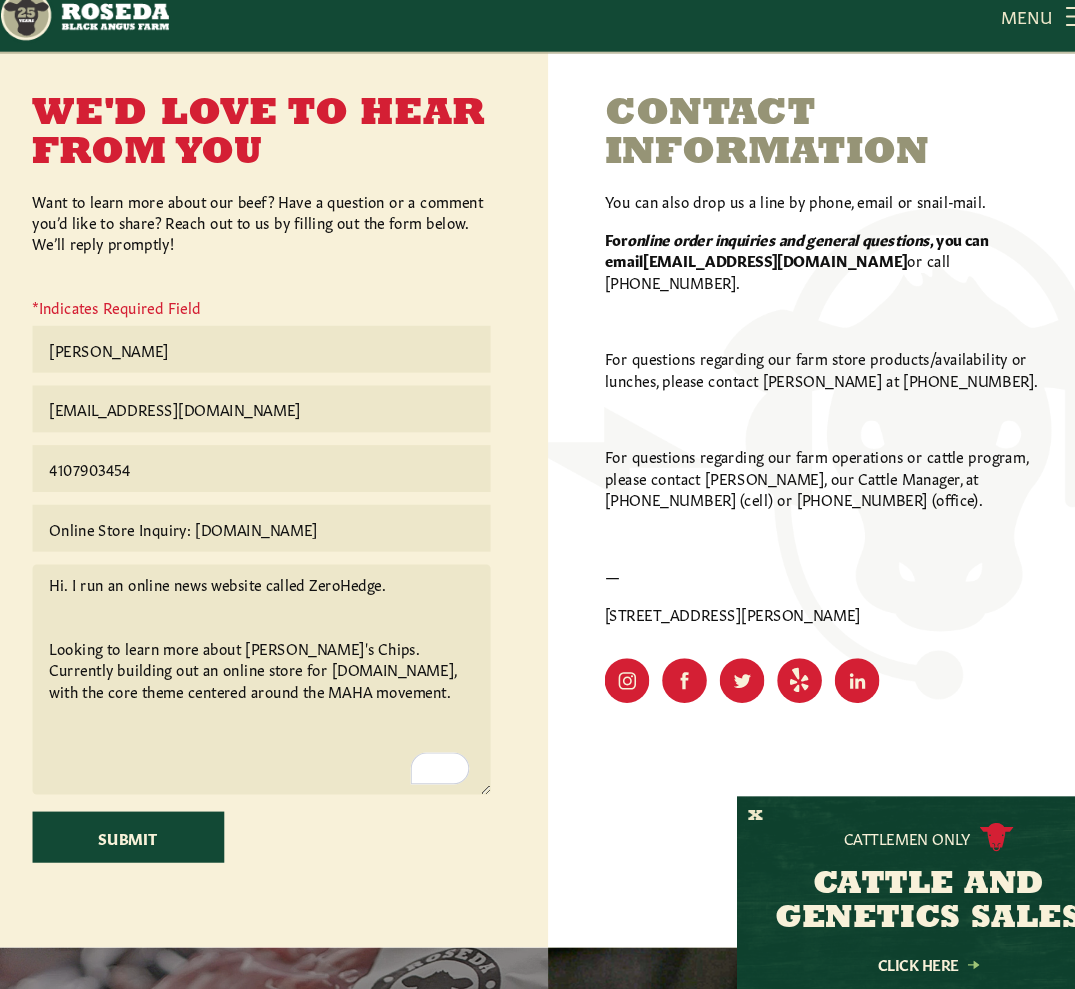 click on "Hi. I run an online news website called ZeroHedge.
Looking to learn more about [PERSON_NAME]'s Chips. Currently building out an online store for [DOMAIN_NAME], with the core theme centered around the MAHA movement." at bounding box center (269, 686) 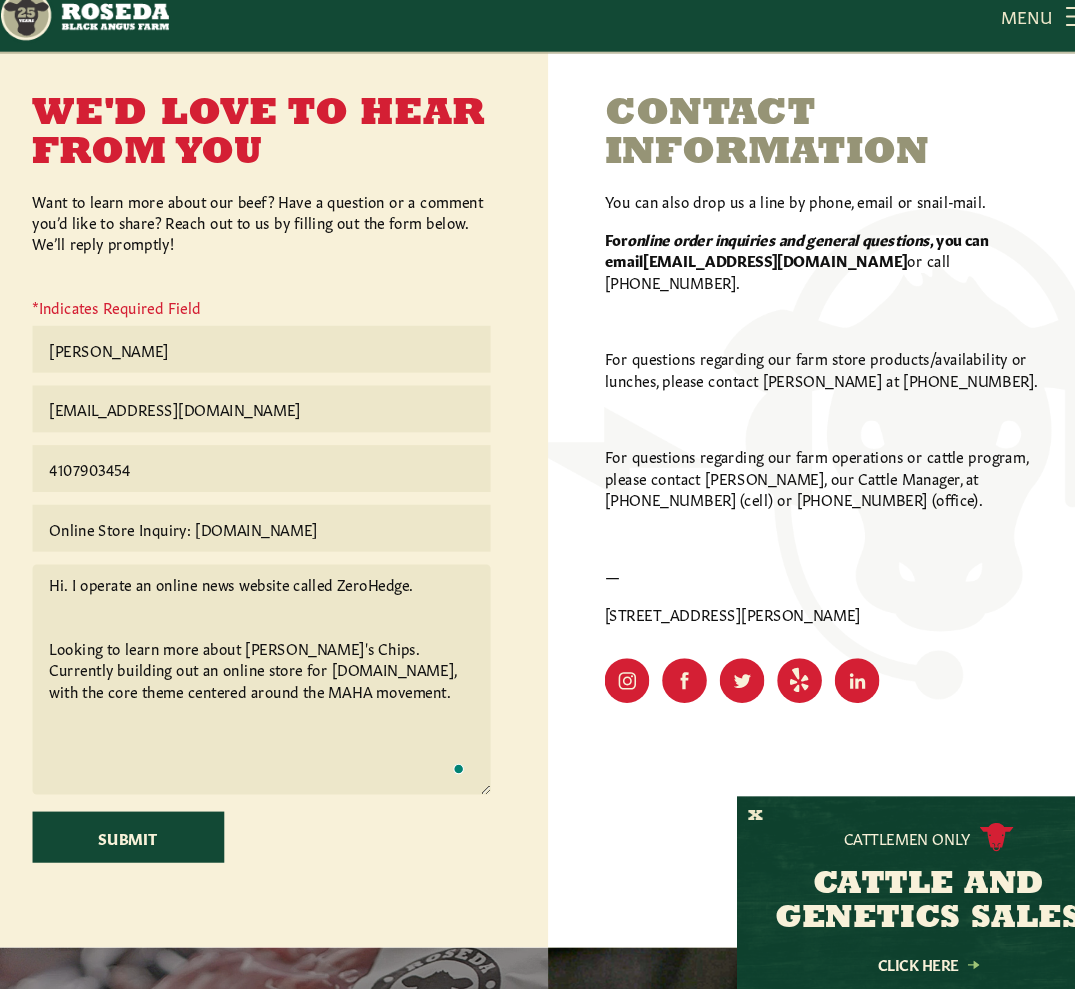 click on "Hi. I operate an online news website called ZeroHedge.
Looking to learn more about [PERSON_NAME]'s Chips. Currently building out an online store for [DOMAIN_NAME], with the core theme centered around the MAHA movement." at bounding box center (269, 686) 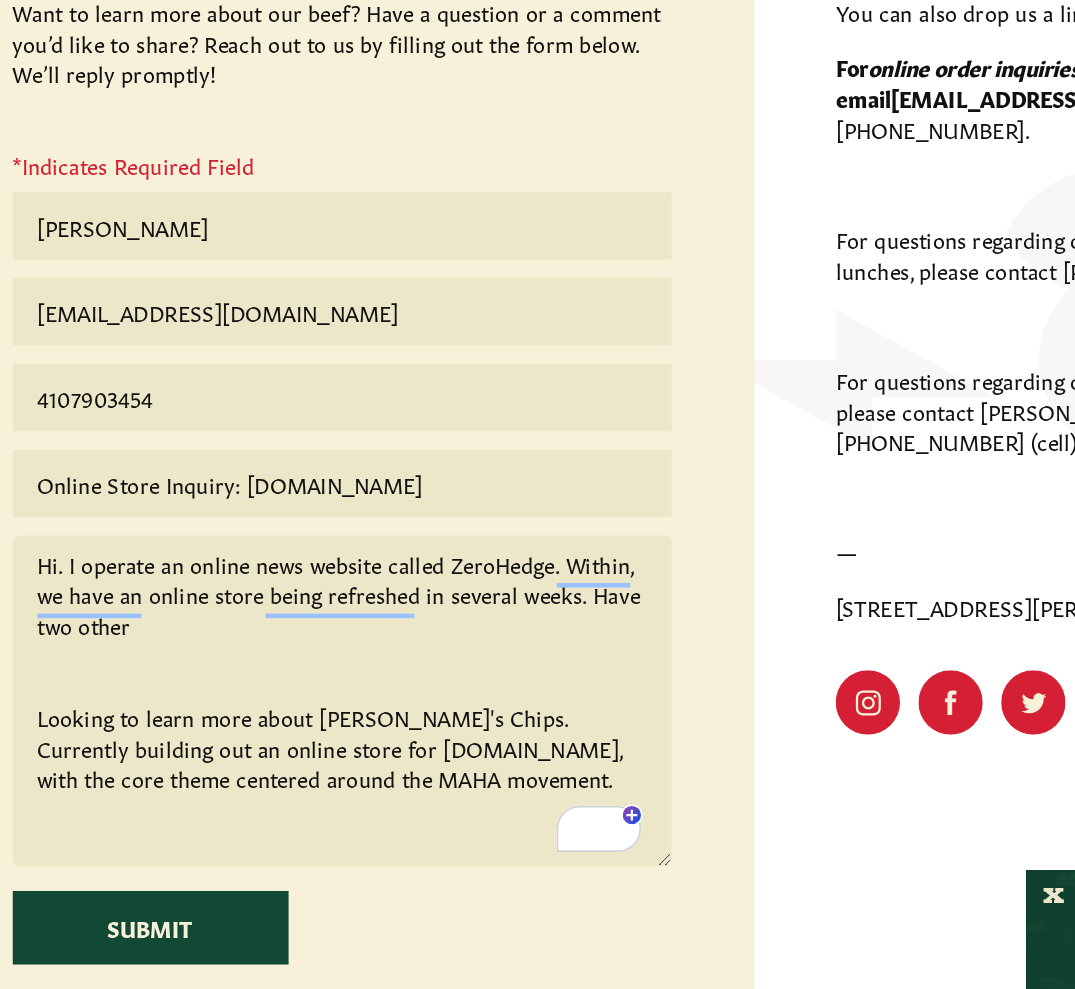 click on "Hi. I operate an online news website called ZeroHedge. Within, we have an online store being refreshed in several weeks. Have two other
Looking to learn more about [PERSON_NAME]'s Chips. Currently building out an online store for [DOMAIN_NAME], with the core theme centered around the MAHA movement." at bounding box center [269, 686] 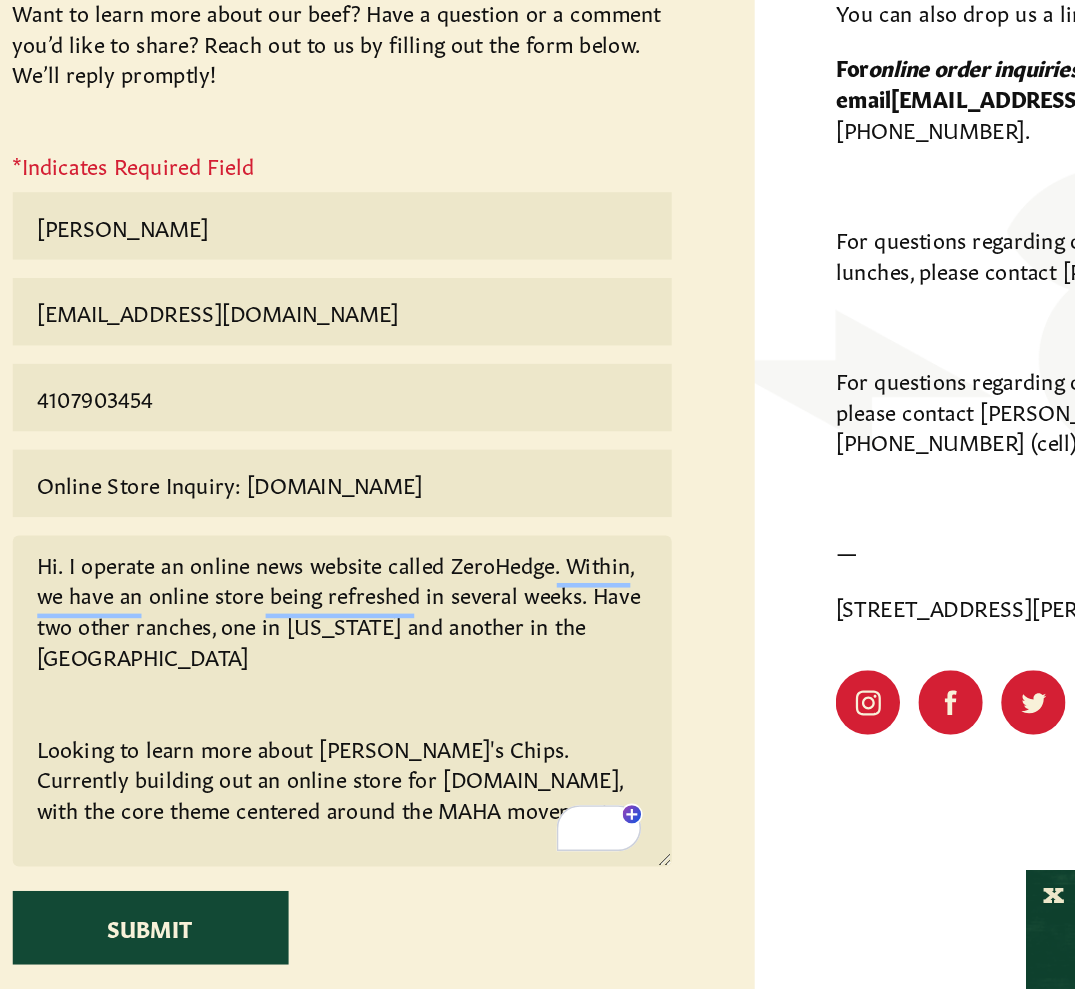 click on "Hi. I operate an online news website called ZeroHedge. Within, we have an online store being refreshed in several weeks. Have two other ranches, one in [US_STATE] and another in the [GEOGRAPHIC_DATA]
Looking to learn more about [PERSON_NAME]'s Chips. Currently building out an online store for [DOMAIN_NAME], with the core theme centered around the MAHA movement." at bounding box center (269, 686) 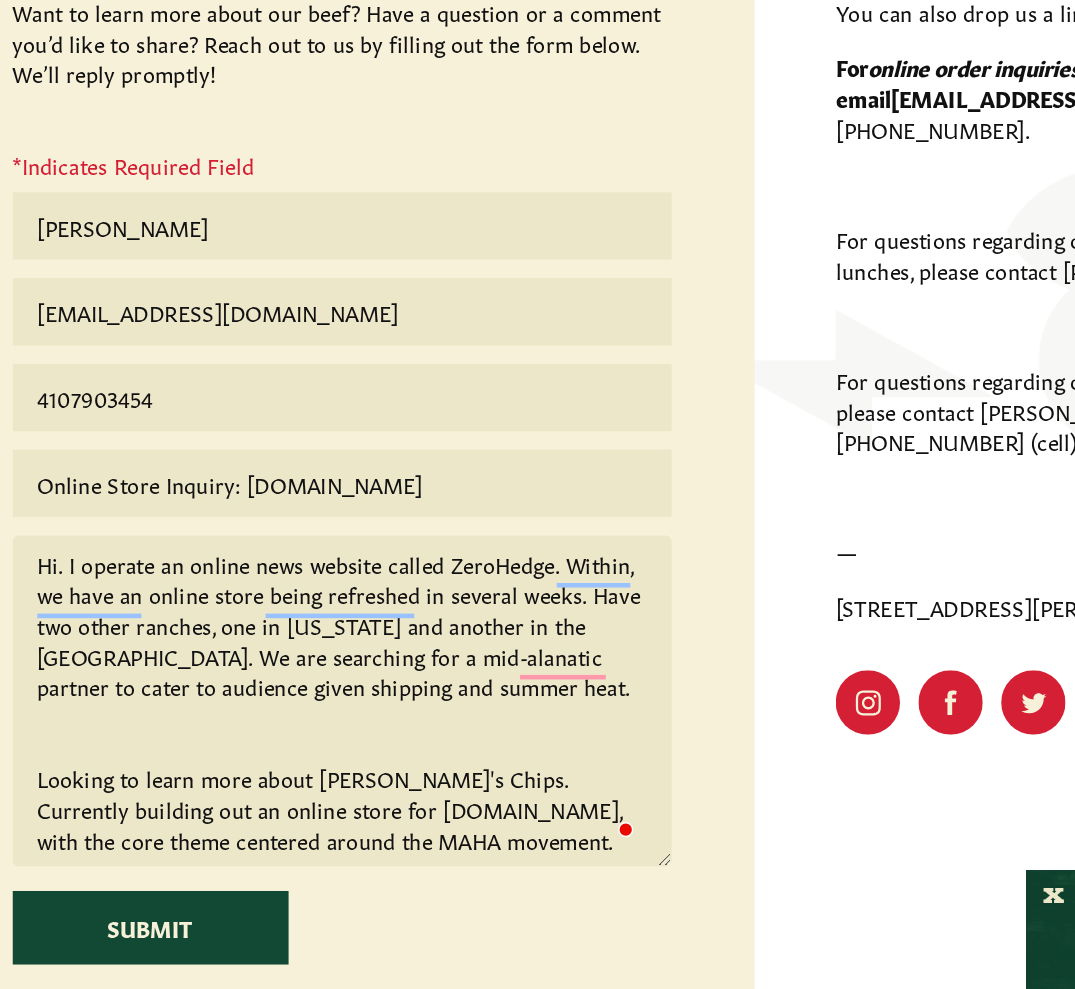 click on "Hi. I operate an online news website called ZeroHedge. Within, we have an online store being refreshed in several weeks. Have two other ranches, one in [US_STATE] and another in the [GEOGRAPHIC_DATA]. We are searching for a mid-alanatic partner to cater to audience given shipping and summer heat.
Looking to learn more about [PERSON_NAME]'s Chips. Currently building out an online store for [DOMAIN_NAME], with the core theme centered around the MAHA movement." at bounding box center (269, 686) 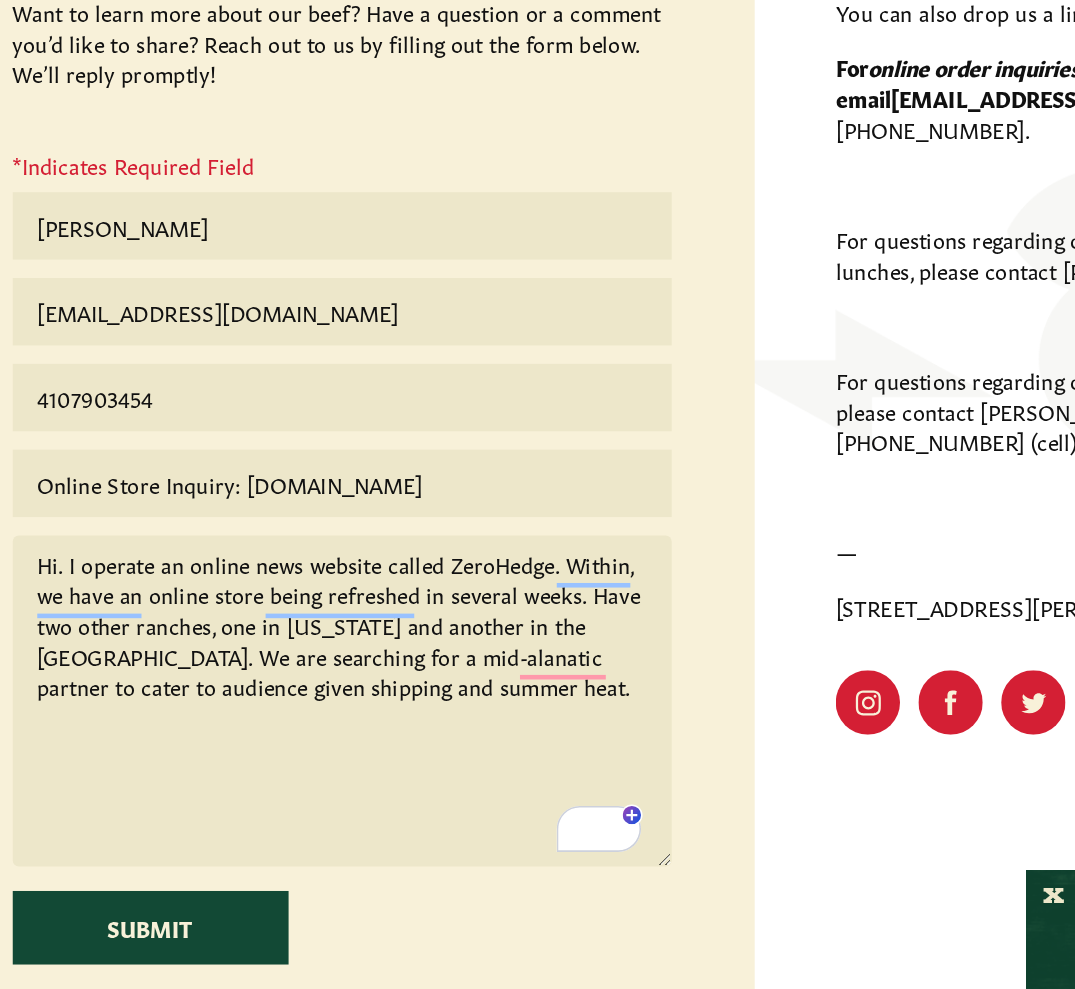 click on "Hi. I operate an online news website called ZeroHedge. Within, we have an online store being refreshed in several weeks. Have two other ranches, one in [US_STATE] and another in the [GEOGRAPHIC_DATA]. We are searching for a mid-alanatic partner to cater to audience given shipping and summer heat." at bounding box center [269, 686] 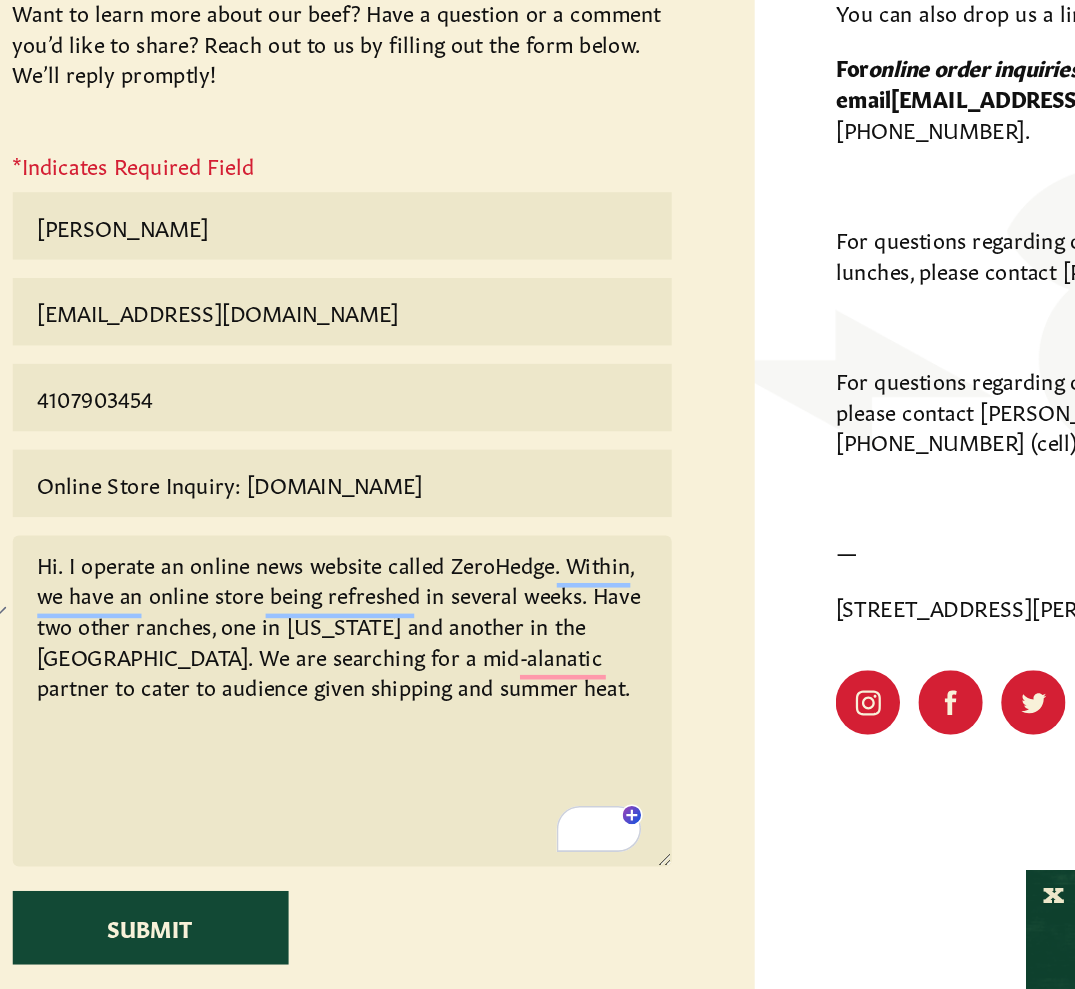 click on "Hi. I operate an online news website called ZeroHedge. Within, we have an online store being refreshed in several weeks. Have two other ranches, one in [US_STATE] and another in the [GEOGRAPHIC_DATA]. We are searching for a mid-alanatic partner to cater to audience given shipping and summer heat." at bounding box center [269, 686] 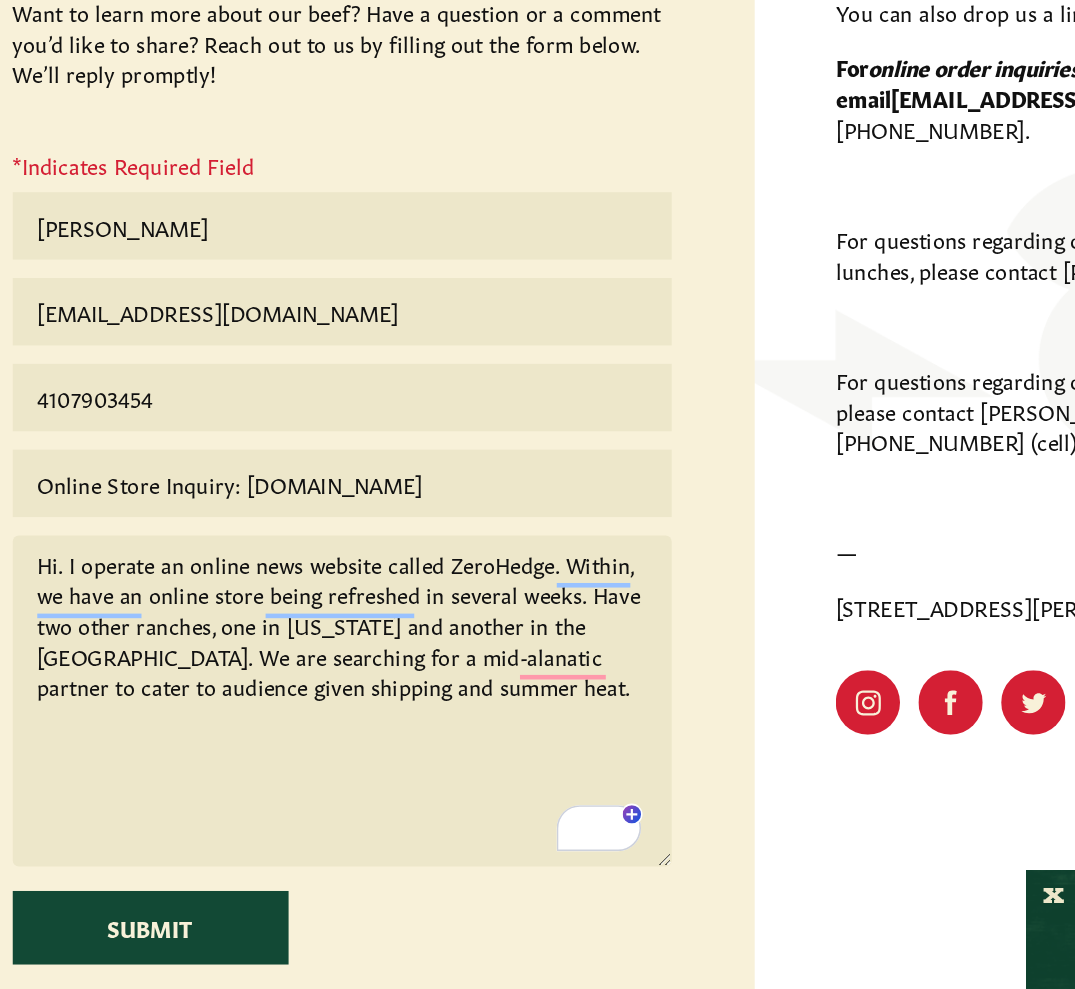 click on "Hi. I operate an online news website called ZeroHedge. Within, we have an online store being refreshed in several weeks. Have two other ranches, one in [US_STATE] and another in the [GEOGRAPHIC_DATA]. We are searching for a mid-alanatic partner to cater to audience given shipping and summer heat." at bounding box center [269, 686] 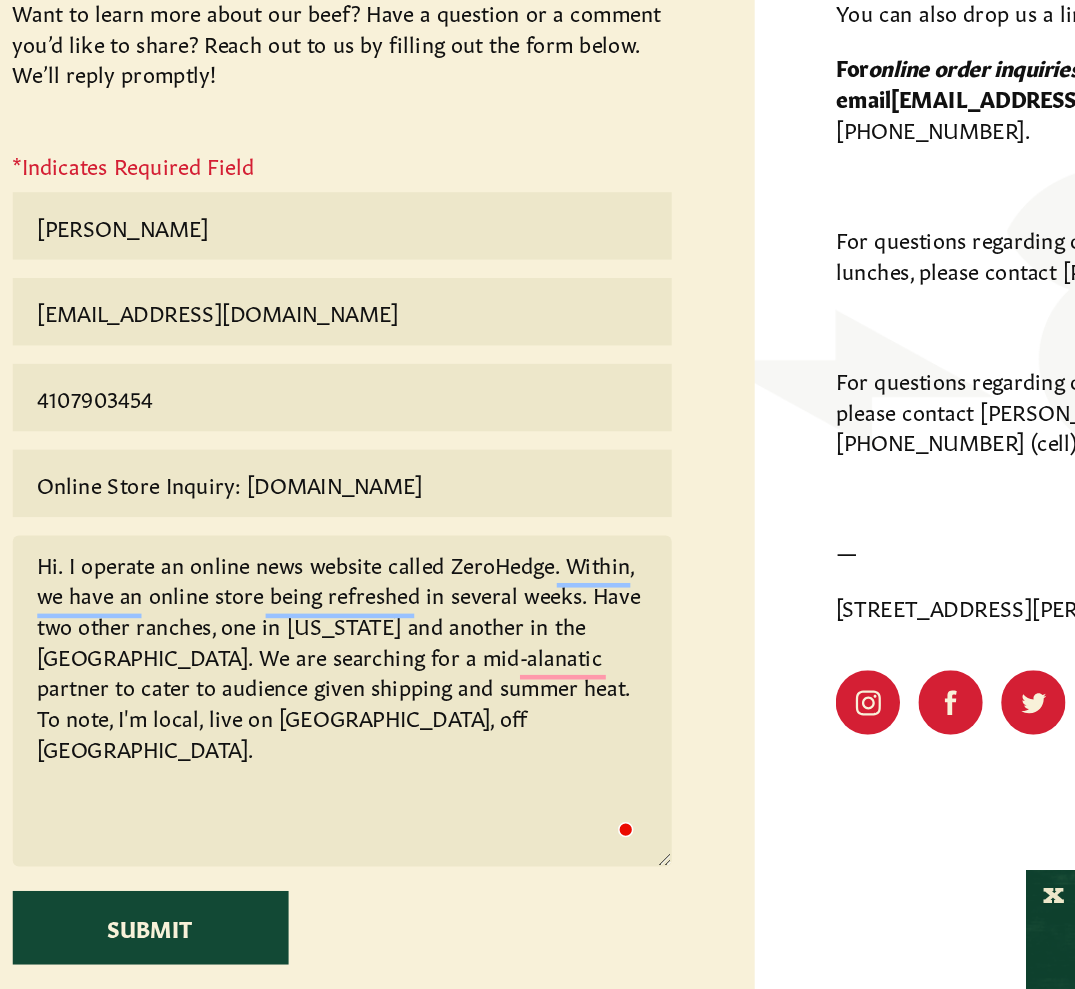 click on "Hi. I operate an online news website called ZeroHedge. Within, we have an online store being refreshed in several weeks. Have two other ranches, one in [US_STATE] and another in the [GEOGRAPHIC_DATA]. We are searching for a mid-alanatic partner to cater to audience given shipping and summer heat. To note, I'm local, live on [GEOGRAPHIC_DATA], off [GEOGRAPHIC_DATA]." at bounding box center [269, 686] 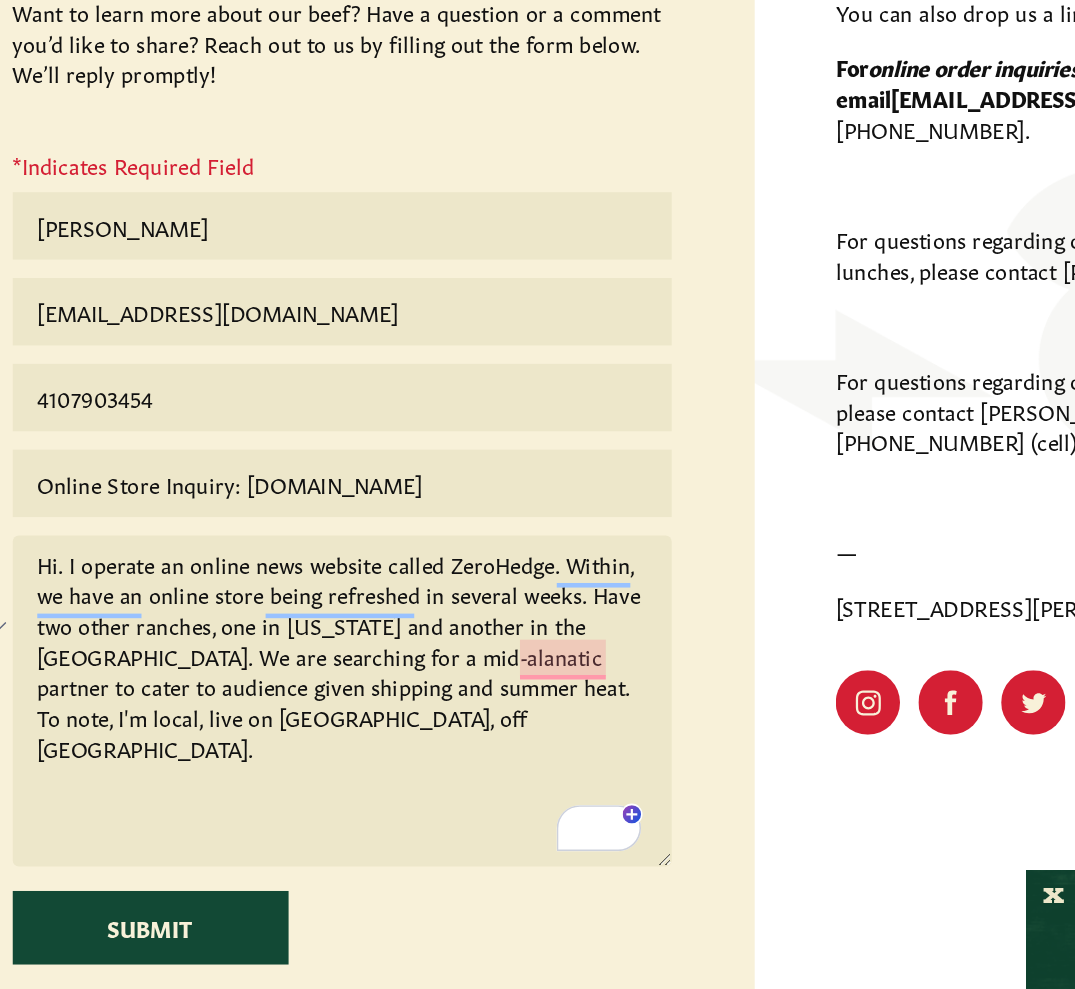 click on "Hi. I operate an online news website called ZeroHedge. Within, we have an online store being refreshed in several weeks. Have two other ranches, one in [US_STATE] and another in the [GEOGRAPHIC_DATA]. We are searching for a mid-alanatic partner to cater to audience given shipping and summer heat. To note, I'm local, live on [GEOGRAPHIC_DATA], off [GEOGRAPHIC_DATA]." at bounding box center [269, 686] 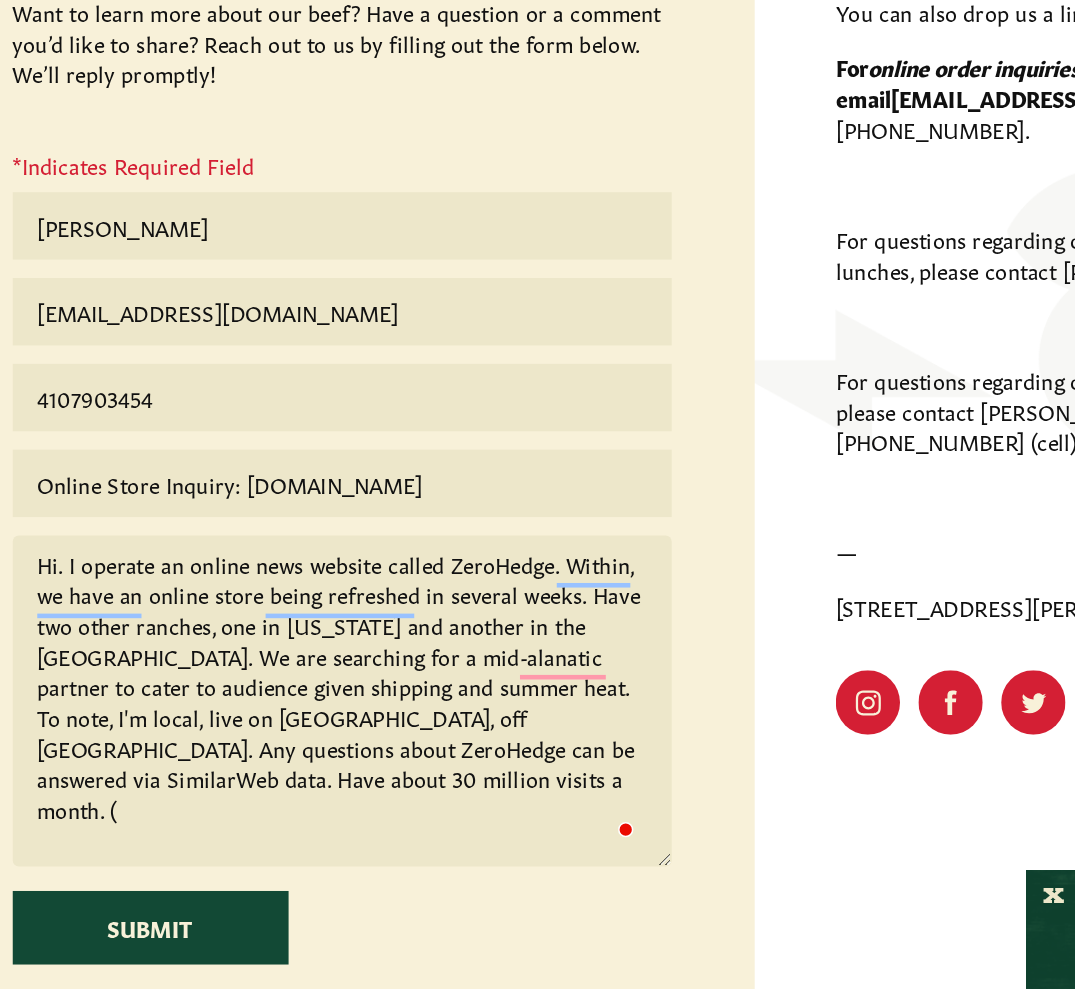 paste on "[URL][DOMAIN_NAME][DOMAIN_NAME]" 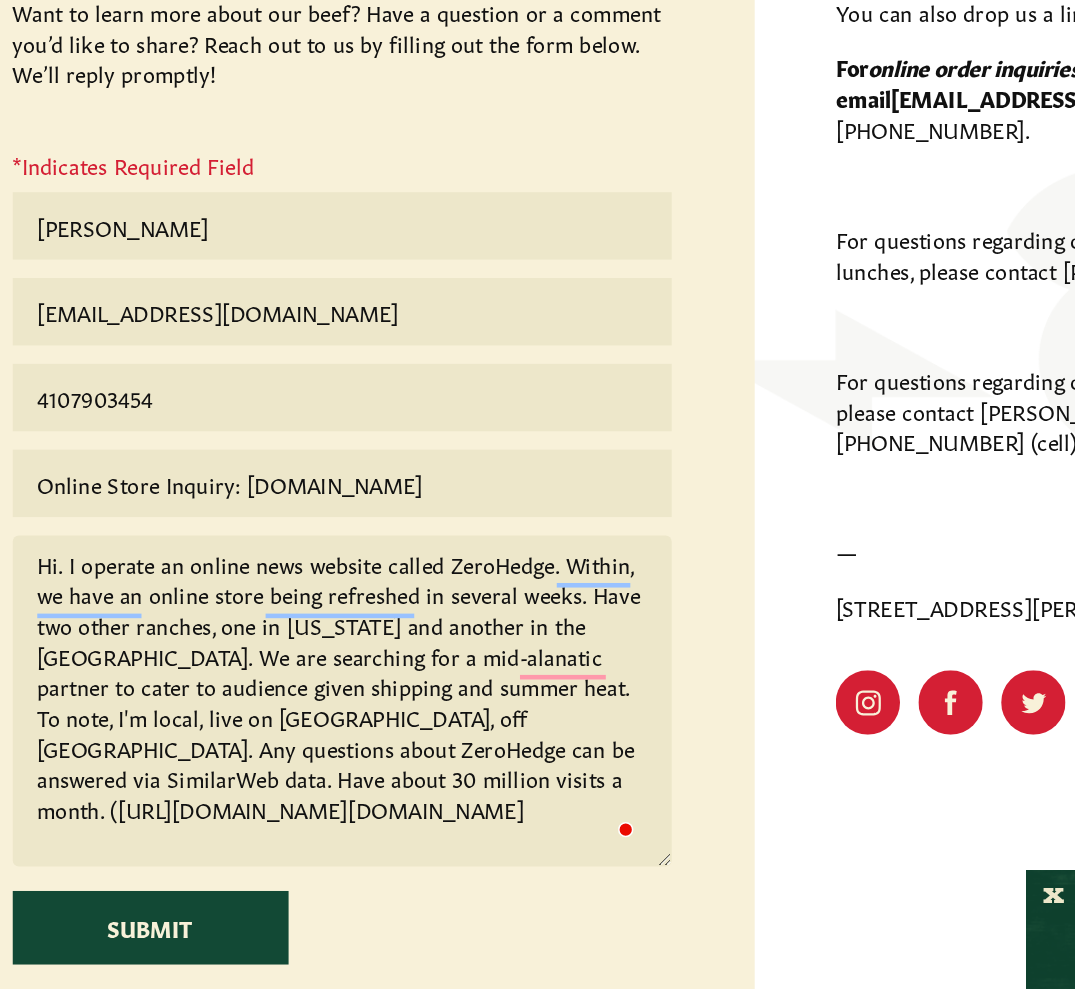 scroll, scrollTop: 13, scrollLeft: 0, axis: vertical 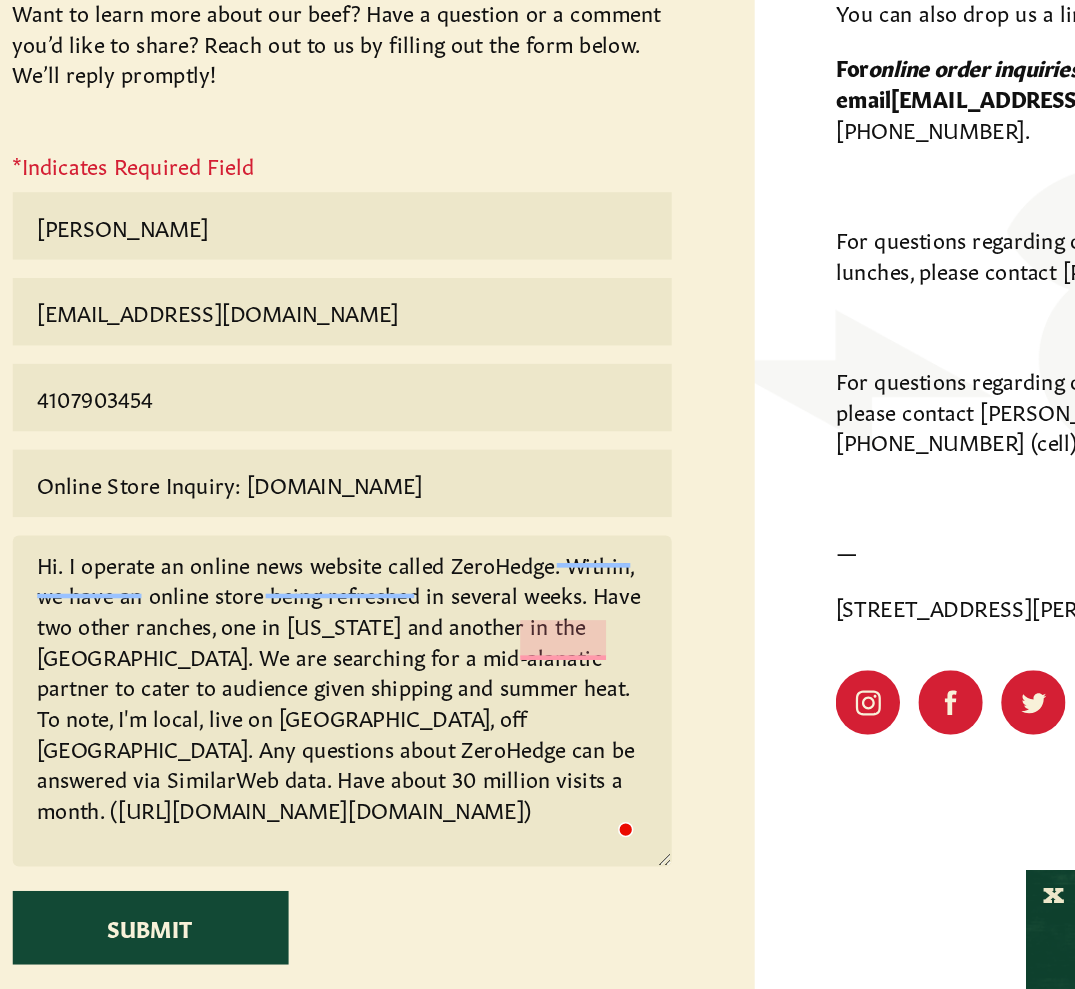click on "Hi. I operate an online news website called ZeroHedge. Within, we have an online store being refreshed in several weeks. Have two other ranches, one in [US_STATE] and another in the [GEOGRAPHIC_DATA]. We are searching for a mid-alanatic partner to cater to audience given shipping and summer heat. To note, I'm local, live on [GEOGRAPHIC_DATA], off [GEOGRAPHIC_DATA]. Any questions about ZeroHedge can be answered via SimilarWeb data. Have about 30 million visits a month. ([URL][DOMAIN_NAME][DOMAIN_NAME])" at bounding box center (269, 686) 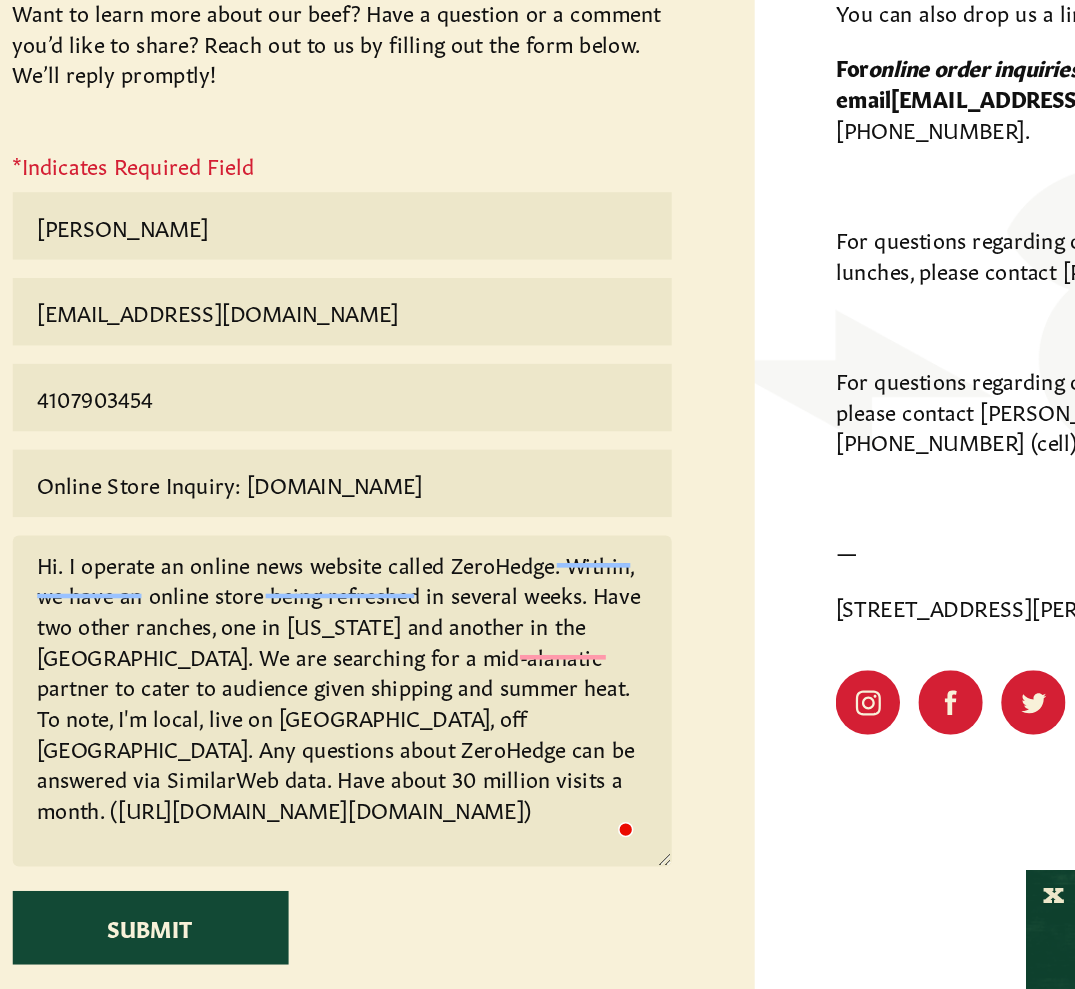 click on "Hi. I operate an online news website called ZeroHedge. Within, we have an online store being refreshed in several weeks. Have two other ranches, one in [US_STATE] and another in the [GEOGRAPHIC_DATA]. We are searching for a mid-alanatic partner to cater to audience given shipping and summer heat. To note, I'm local, live on [GEOGRAPHIC_DATA], off [GEOGRAPHIC_DATA]. Any questions about ZeroHedge can be answered via SimilarWeb data. Have about 30 million visits a month. ([URL][DOMAIN_NAME][DOMAIN_NAME])" at bounding box center (269, 686) 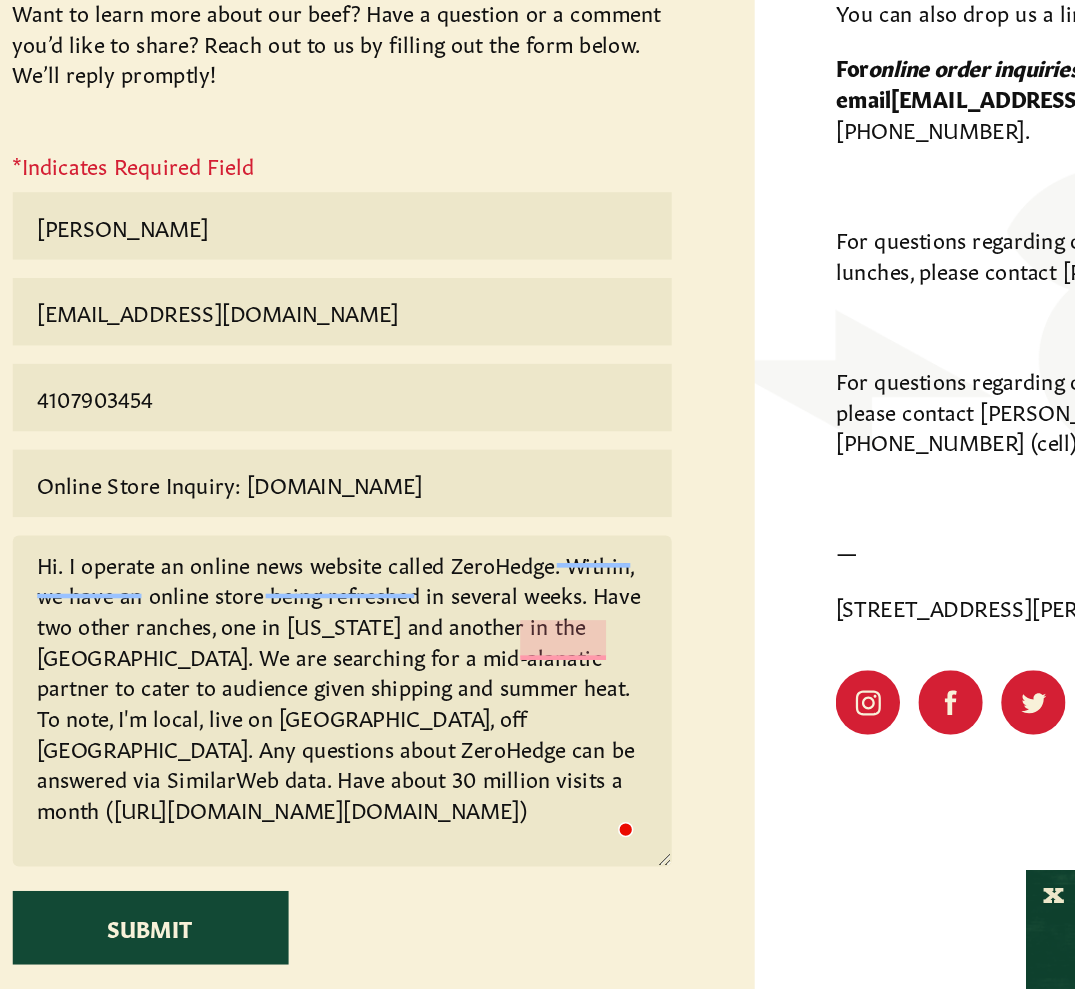 click on "Hi. I operate an online news website called ZeroHedge. Within, we have an online store being refreshed in several weeks. Have two other ranches, one in [US_STATE] and another in the [GEOGRAPHIC_DATA]. We are searching for a mid-alanatic partner to cater to audience given shipping and summer heat. To note, I'm local, live on [GEOGRAPHIC_DATA], off [GEOGRAPHIC_DATA]. Any questions about ZeroHedge can be answered via SimilarWeb data. Have about 30 million visits a month ([URL][DOMAIN_NAME][DOMAIN_NAME])" at bounding box center [269, 686] 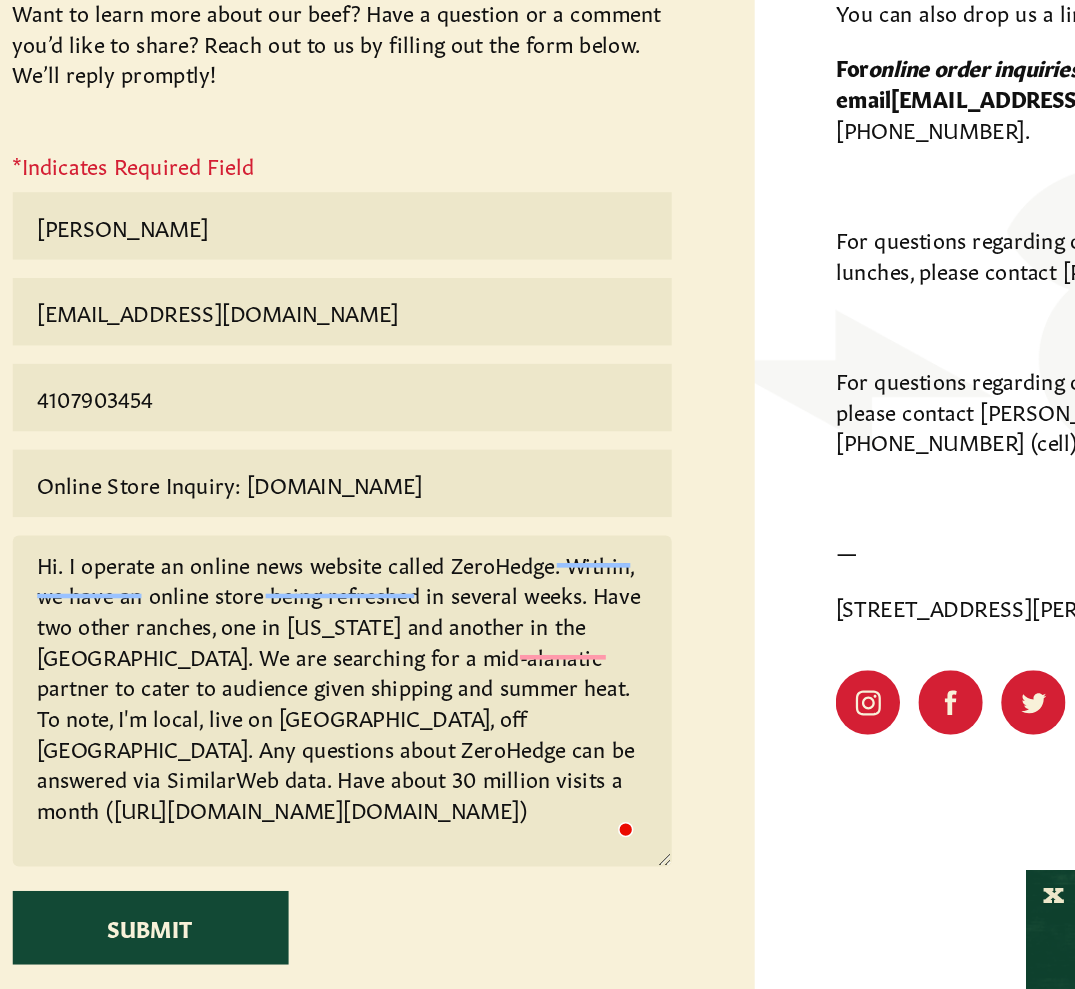 scroll, scrollTop: 0, scrollLeft: 0, axis: both 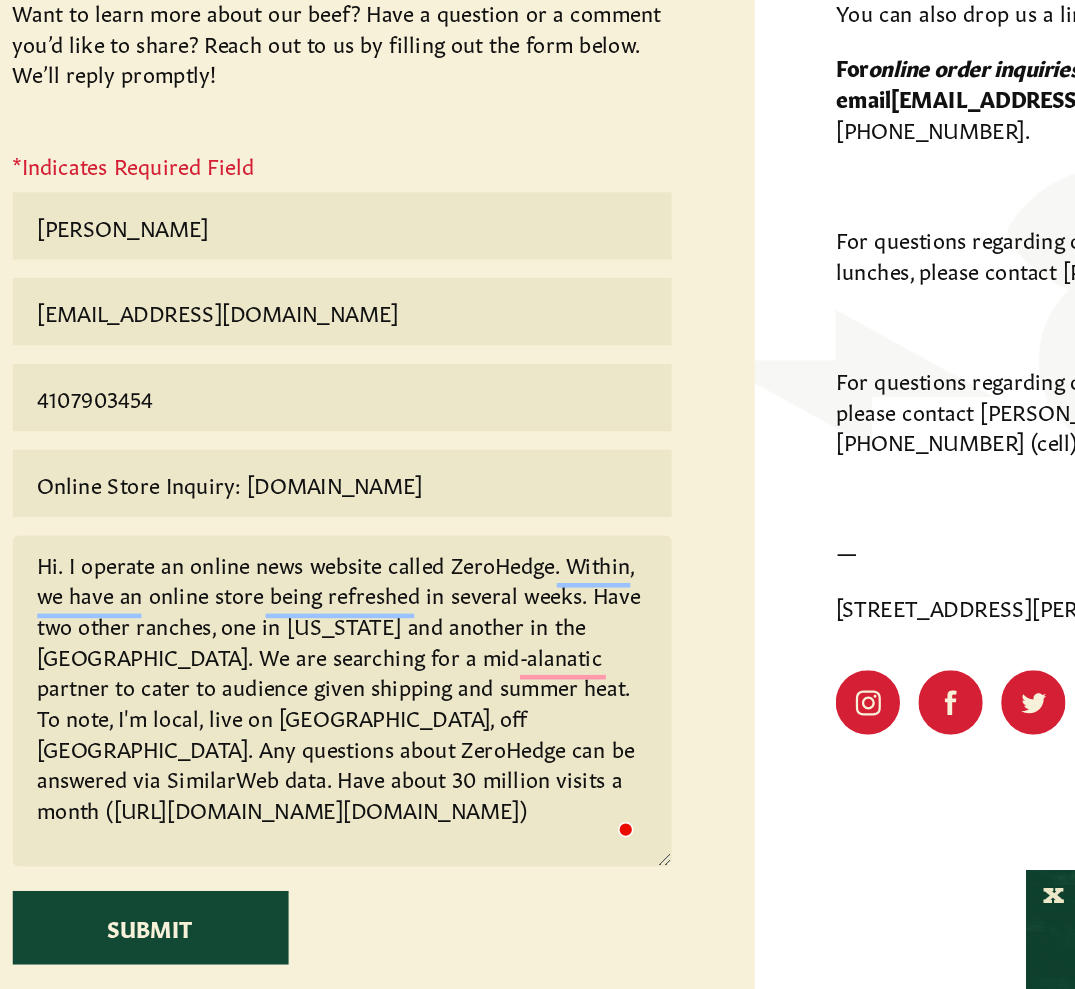drag, startPoint x: 345, startPoint y: 775, endPoint x: 197, endPoint y: 498, distance: 314.0589 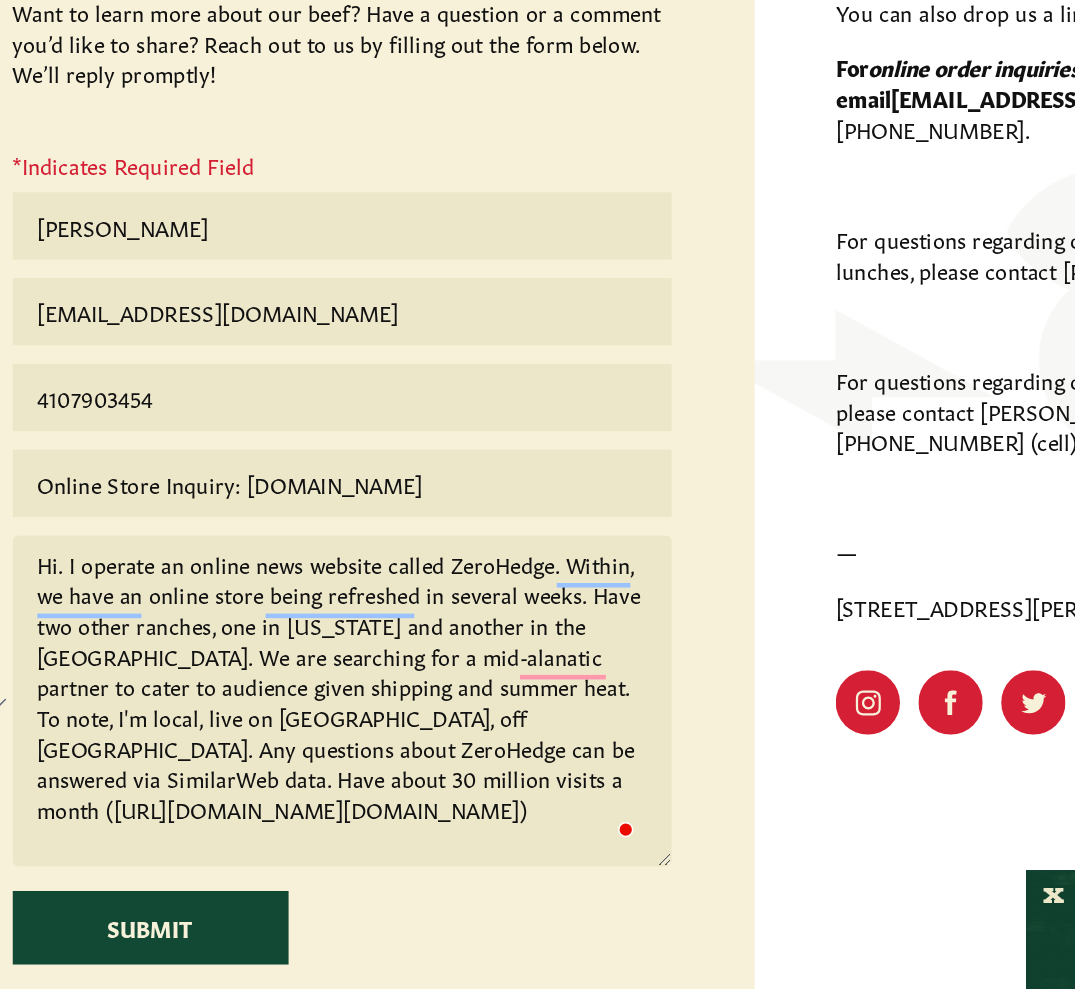type on "Hi. I operate an online news website called ZeroHedge. Within, we have an online store being refreshed in several weeks. Have two other ranches, one in [US_STATE] and another in the [GEOGRAPHIC_DATA]. We are searching for a mid-alanatic partner to cater to audience given shipping and summer heat. To note, I'm local, live on [GEOGRAPHIC_DATA], off [GEOGRAPHIC_DATA]. Any questions about ZeroHedge can be answered via SimilarWeb data. Have about 30 million visits a month ([URL][DOMAIN_NAME][DOMAIN_NAME])" 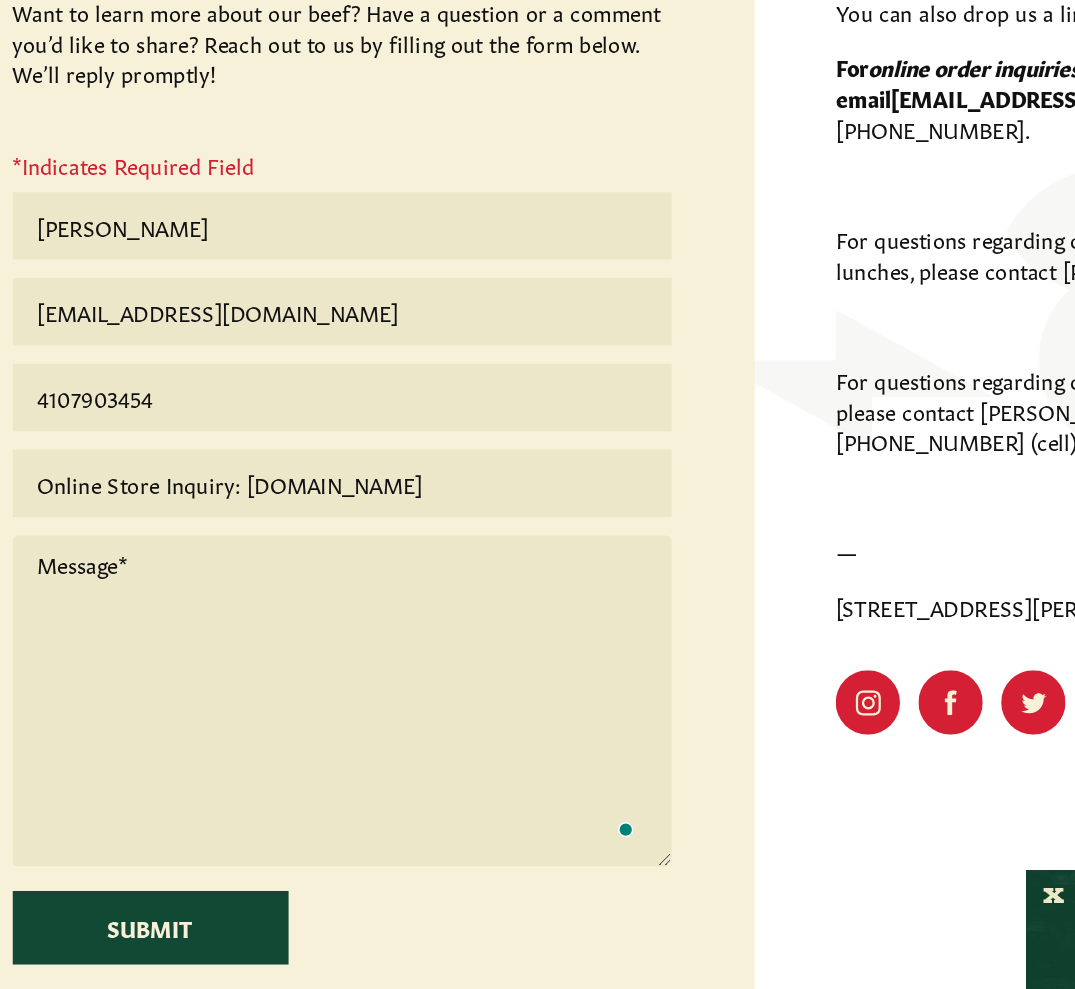 drag, startPoint x: 303, startPoint y: 725, endPoint x: 244, endPoint y: 451, distance: 280.2802 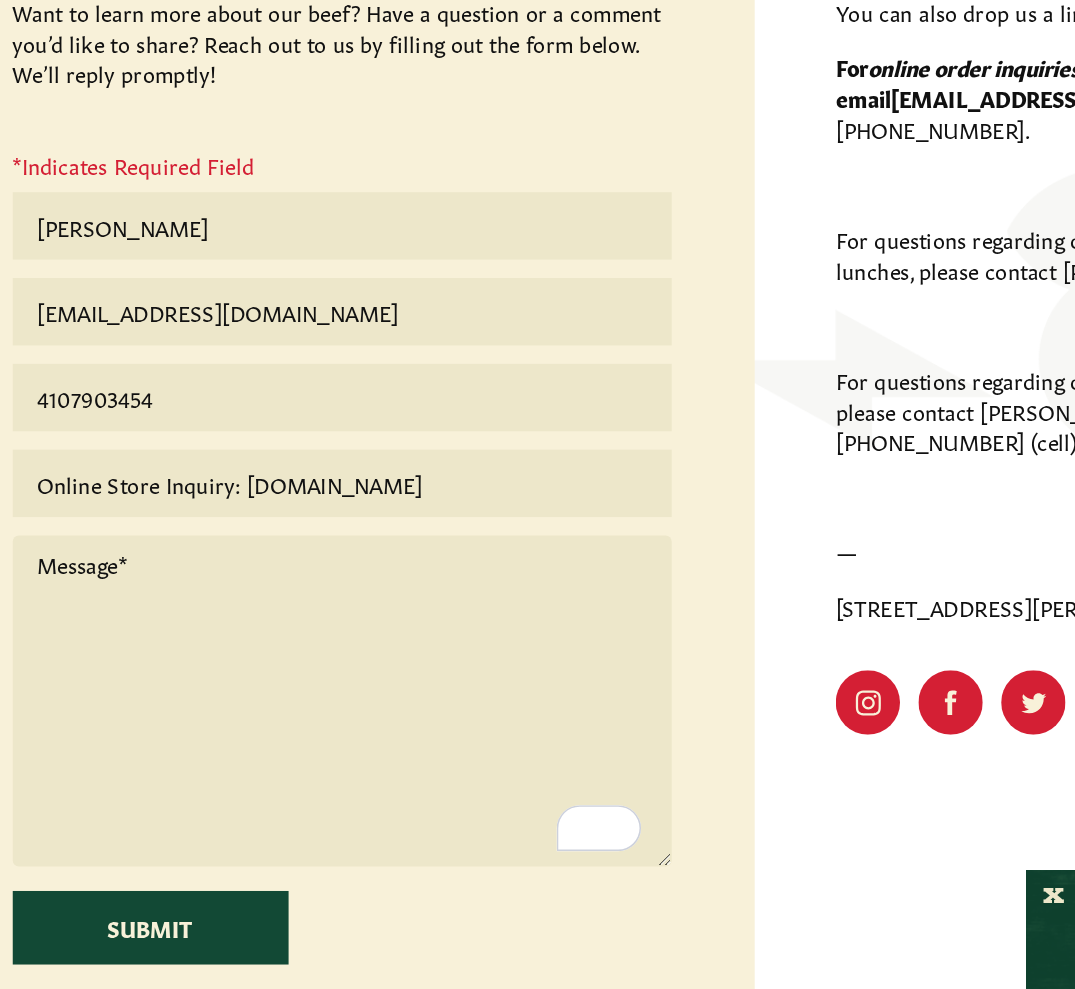 click at bounding box center (269, 686) 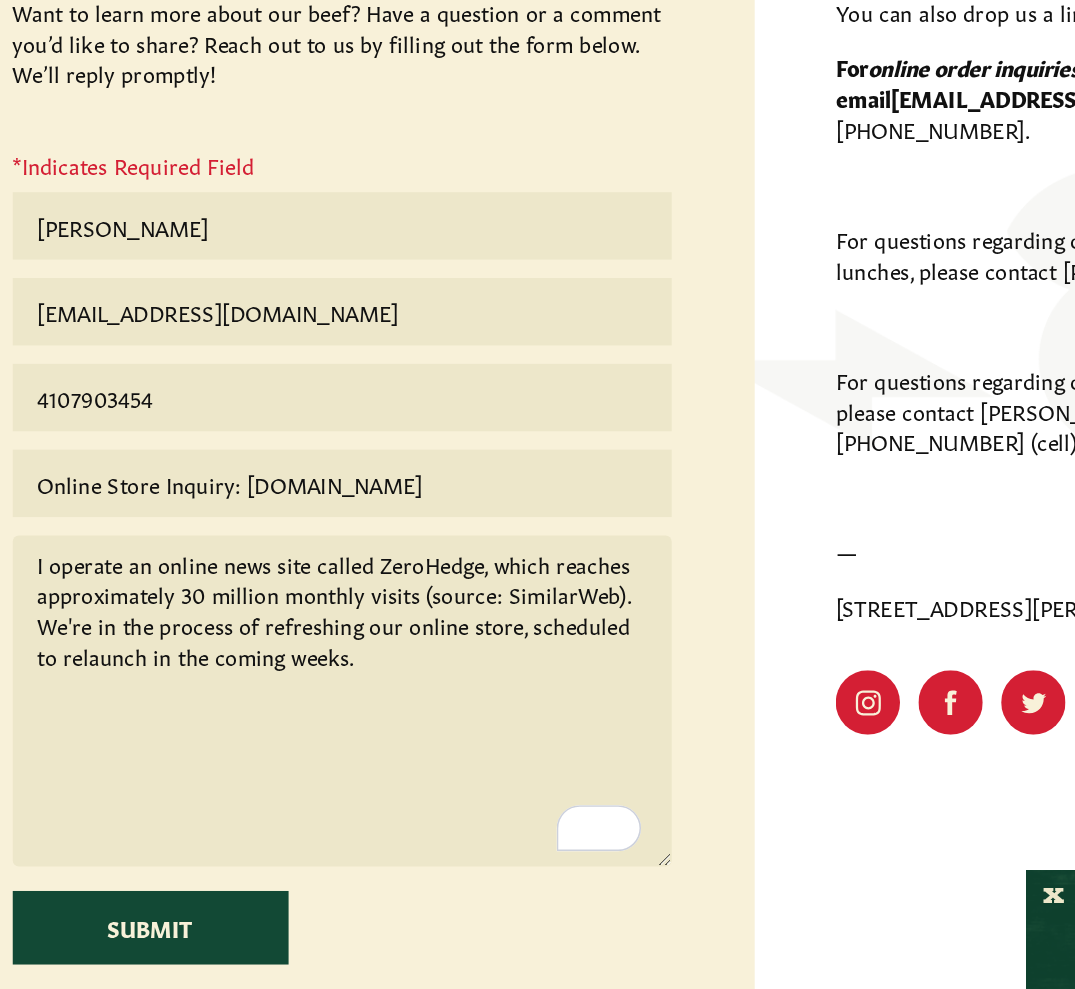 click on "I operate an online news site called ZeroHedge, which reaches approximately 30 million monthly visits (source: SimilarWeb). We're in the process of refreshing our online store, scheduled to relaunch in the coming weeks." at bounding box center (269, 686) 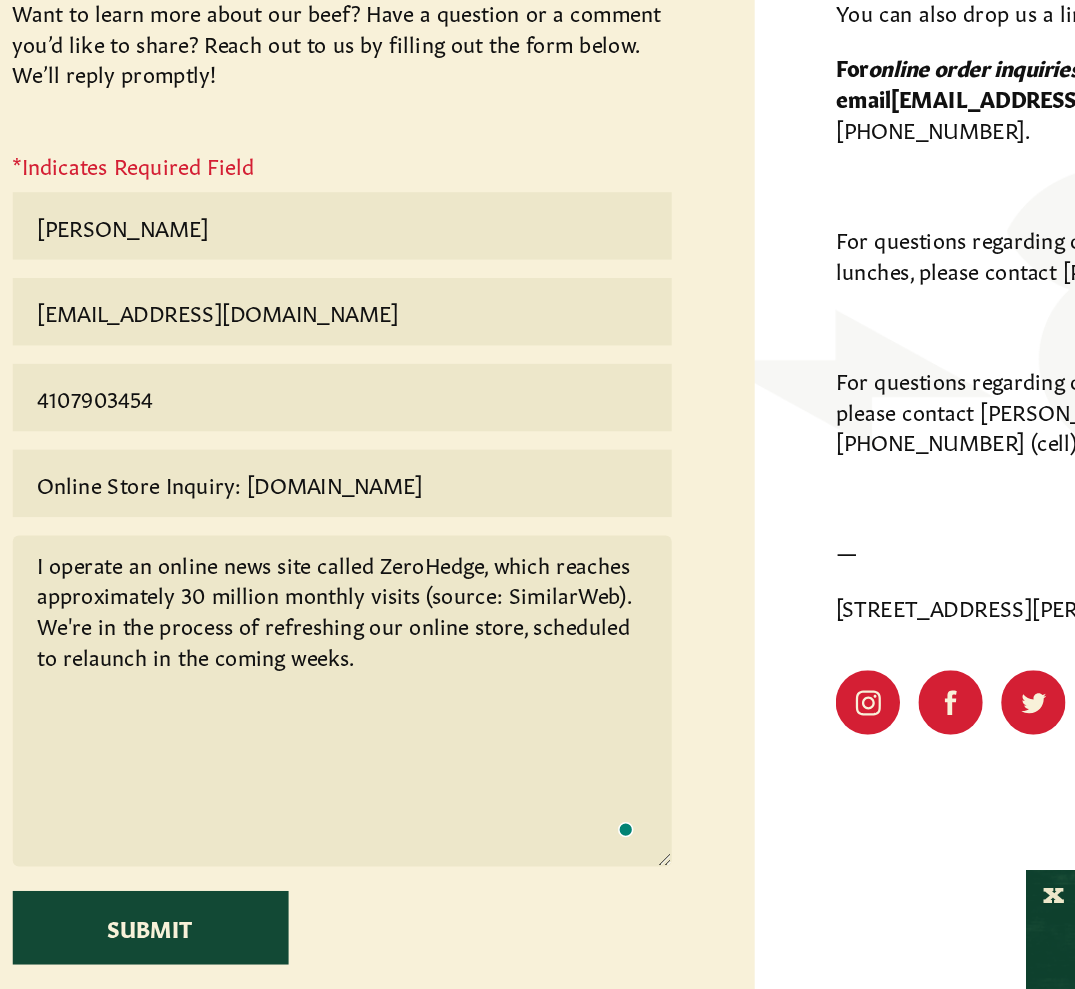 paste on "In addition to our media operations, I also own two ranches—one in [US_STATE] and another in the [GEOGRAPHIC_DATA]. We're currently looking to establish a Mid-Atlantic logistics or fulfillment partner to better serve our audience, particularly given the challenges of summer heat and shipping constraints." 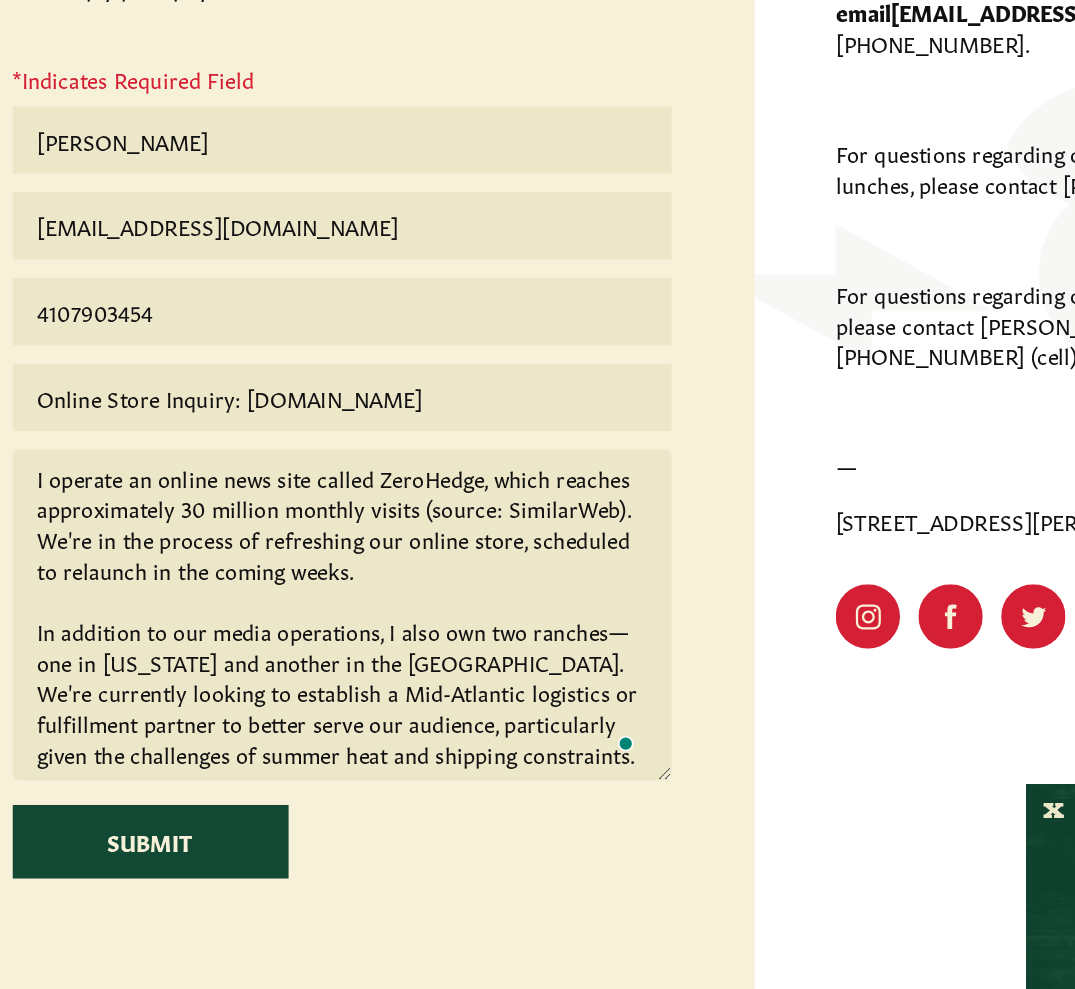 click on "I operate an online news site called ZeroHedge, which reaches approximately 30 million monthly visits (source: SimilarWeb). We're in the process of refreshing our online store, scheduled to relaunch in the coming weeks.
In addition to our media operations, I also own two ranches—one in [US_STATE] and another in the [GEOGRAPHIC_DATA]. We're currently looking to establish a Mid-Atlantic logistics or fulfillment partner to better serve our audience, particularly given the challenges of summer heat and shipping constraints." at bounding box center [269, 686] 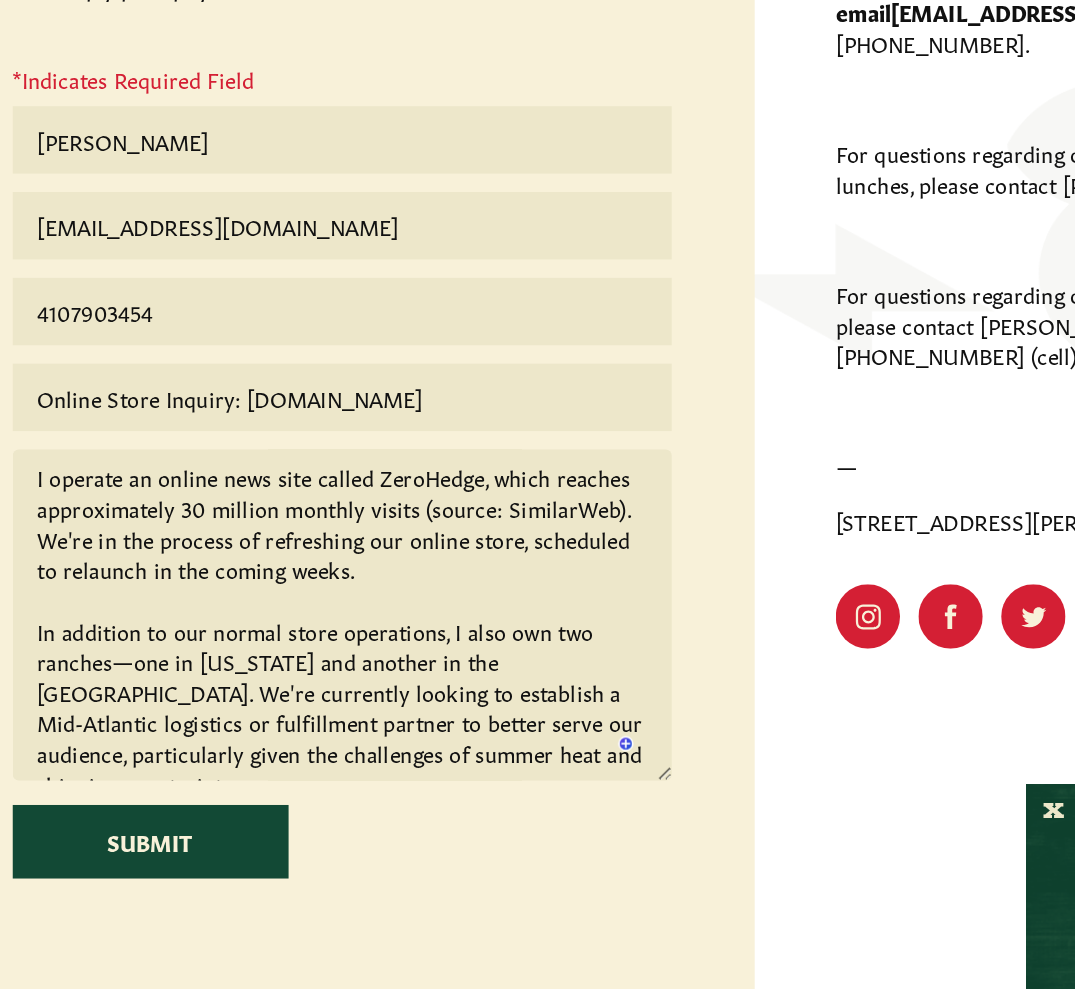 click on "I operate an online news site called ZeroHedge, which reaches approximately 30 million monthly visits (source: SimilarWeb). We're in the process of refreshing our online store, scheduled to relaunch in the coming weeks.
In addition to our normal store operations, I also own two ranches—one in [US_STATE] and another in the [GEOGRAPHIC_DATA]. We're currently looking to establish a Mid-Atlantic logistics or fulfillment partner to better serve our audience, particularly given the challenges of summer heat and shipping constraints." at bounding box center [269, 686] 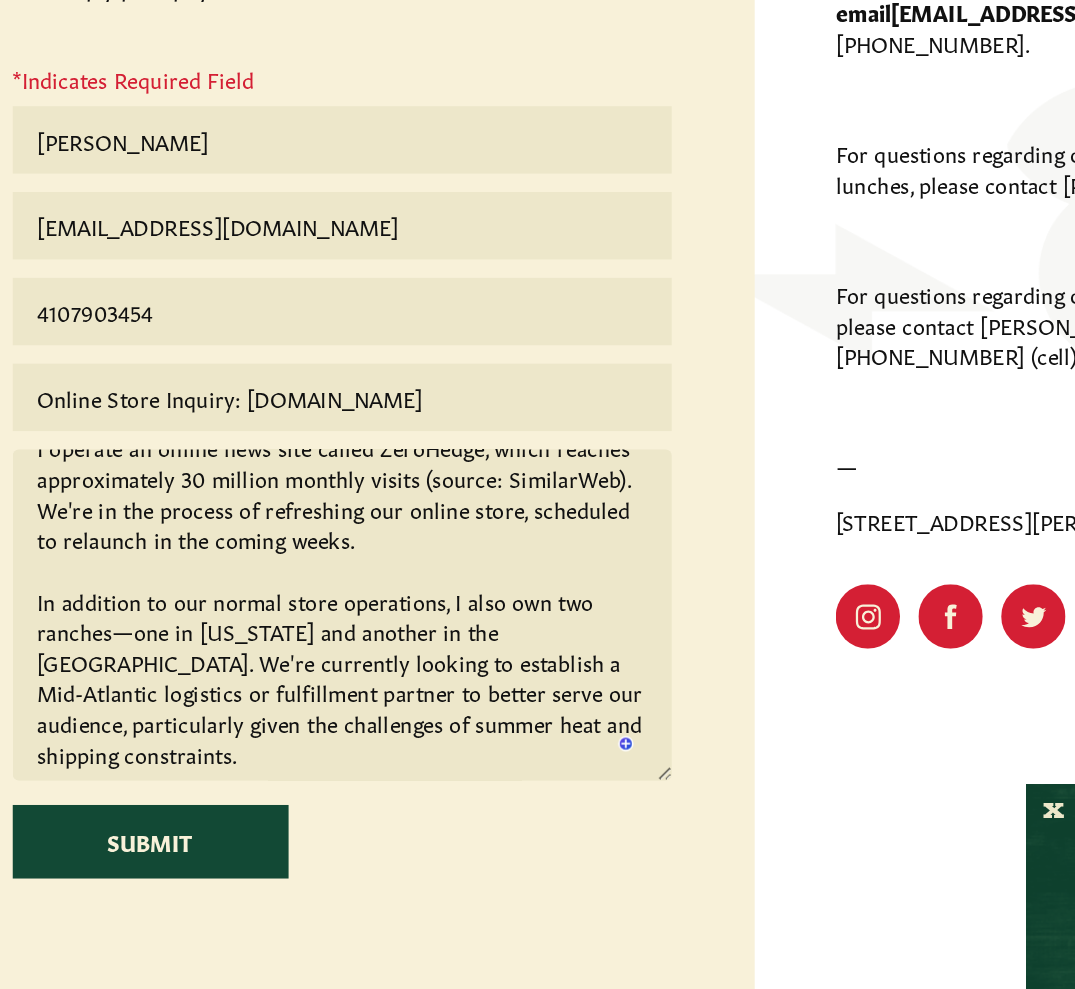 scroll, scrollTop: 20, scrollLeft: 0, axis: vertical 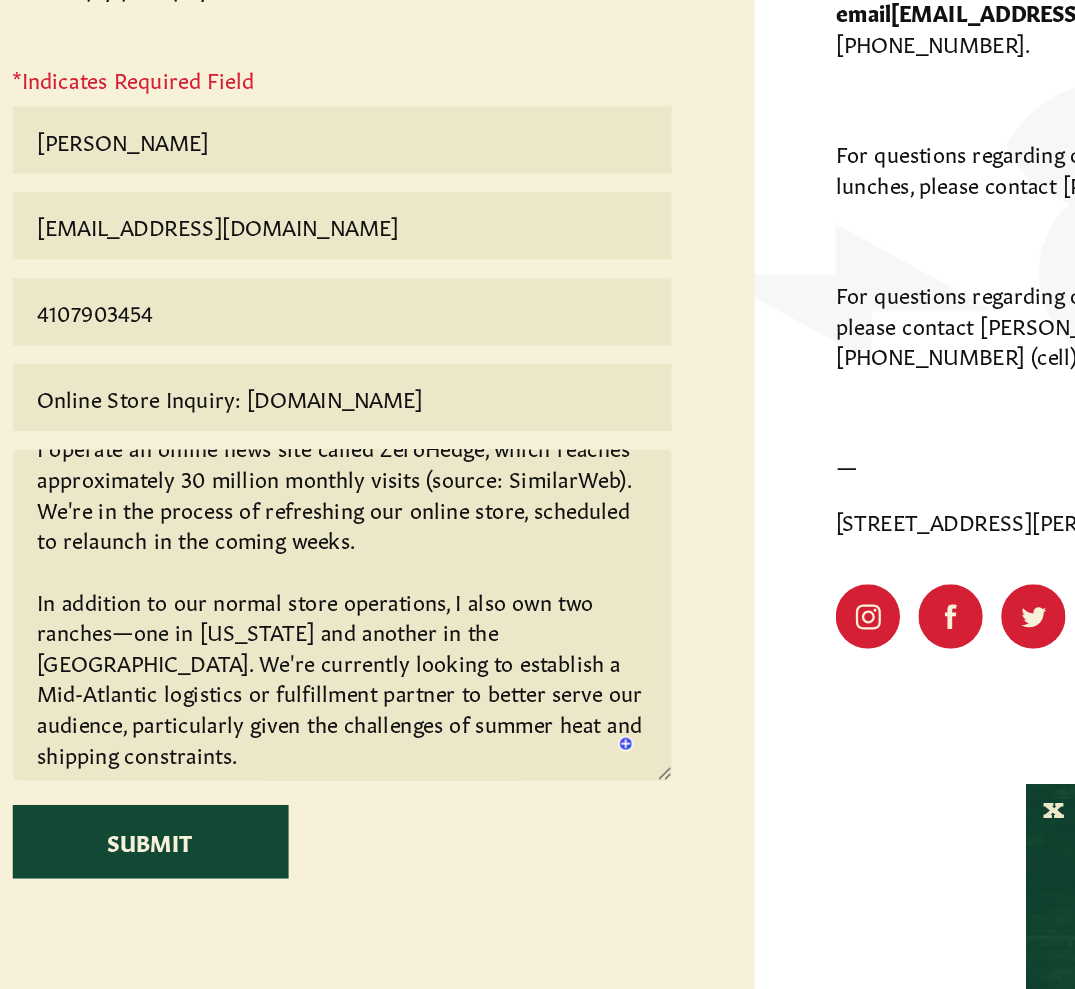 click on "I operate an online news site called ZeroHedge, which reaches approximately 30 million monthly visits (source: SimilarWeb). We're in the process of refreshing our online store, scheduled to relaunch in the coming weeks.
In addition to our normal store operations, I also own two ranches—one in [US_STATE] and another in the [GEOGRAPHIC_DATA]. We're currently looking to establish a Mid-Atlantic logistics or fulfillment partner to better serve our audience, particularly given the challenges of summer heat and shipping constraints." at bounding box center [269, 686] 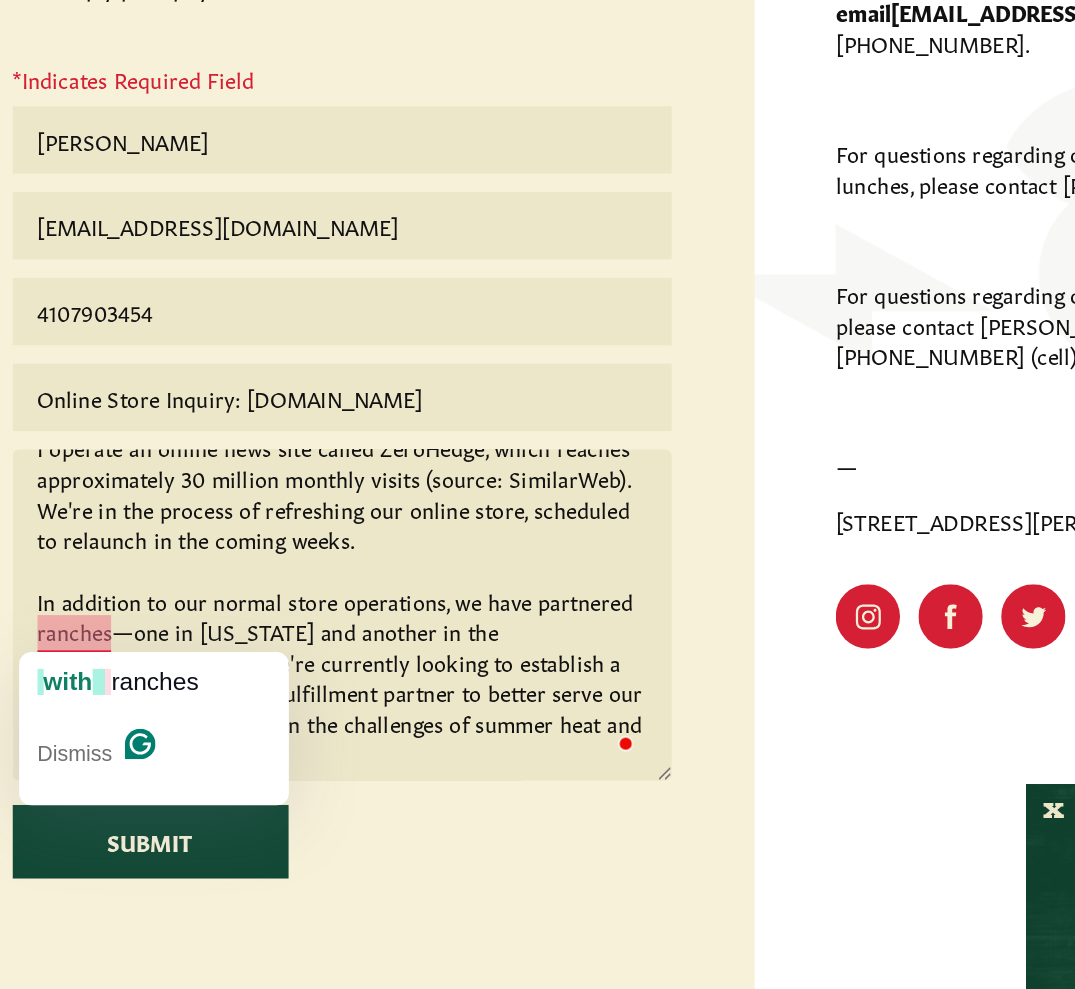 click on "I operate an online news site called ZeroHedge, which reaches approximately 30 million monthly visits (source: SimilarWeb). We're in the process of refreshing our online store, scheduled to relaunch in the coming weeks.
In addition to our normal store operations, we have partnered  ranches—one in [US_STATE] and another in the [GEOGRAPHIC_DATA]. We're currently looking to establish a Mid-Atlantic logistics or fulfillment partner to better serve our audience, particularly given the challenges of summer heat and shipping constraints." at bounding box center [269, 686] 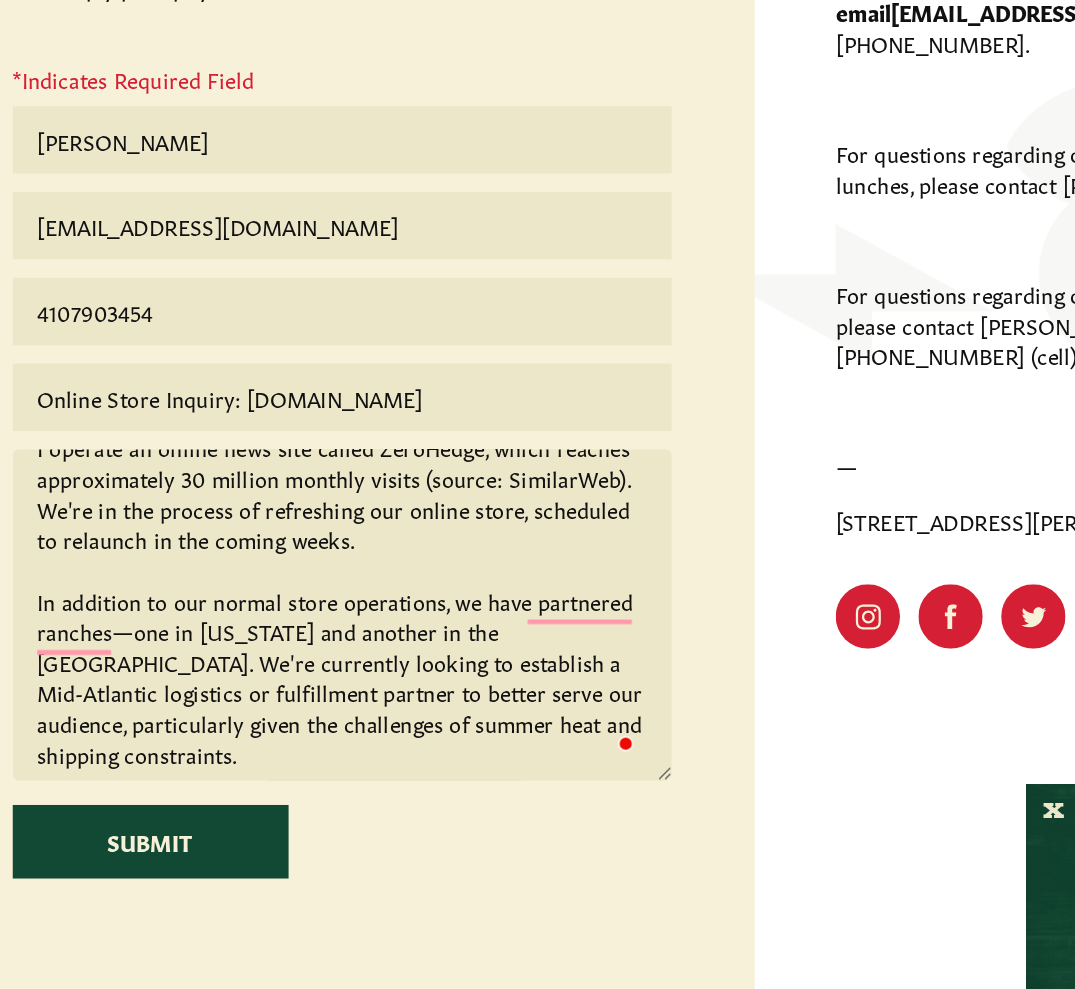 click on "I operate an online news site called ZeroHedge, which reaches approximately 30 million monthly visits (source: SimilarWeb). We're in the process of refreshing our online store, scheduled to relaunch in the coming weeks.
In addition to our normal store operations, we have partnered  ranches—one in [US_STATE] and another in the [GEOGRAPHIC_DATA]. We're currently looking to establish a Mid-Atlantic logistics or fulfillment partner to better serve our audience, particularly given the challenges of summer heat and shipping constraints." at bounding box center [269, 686] 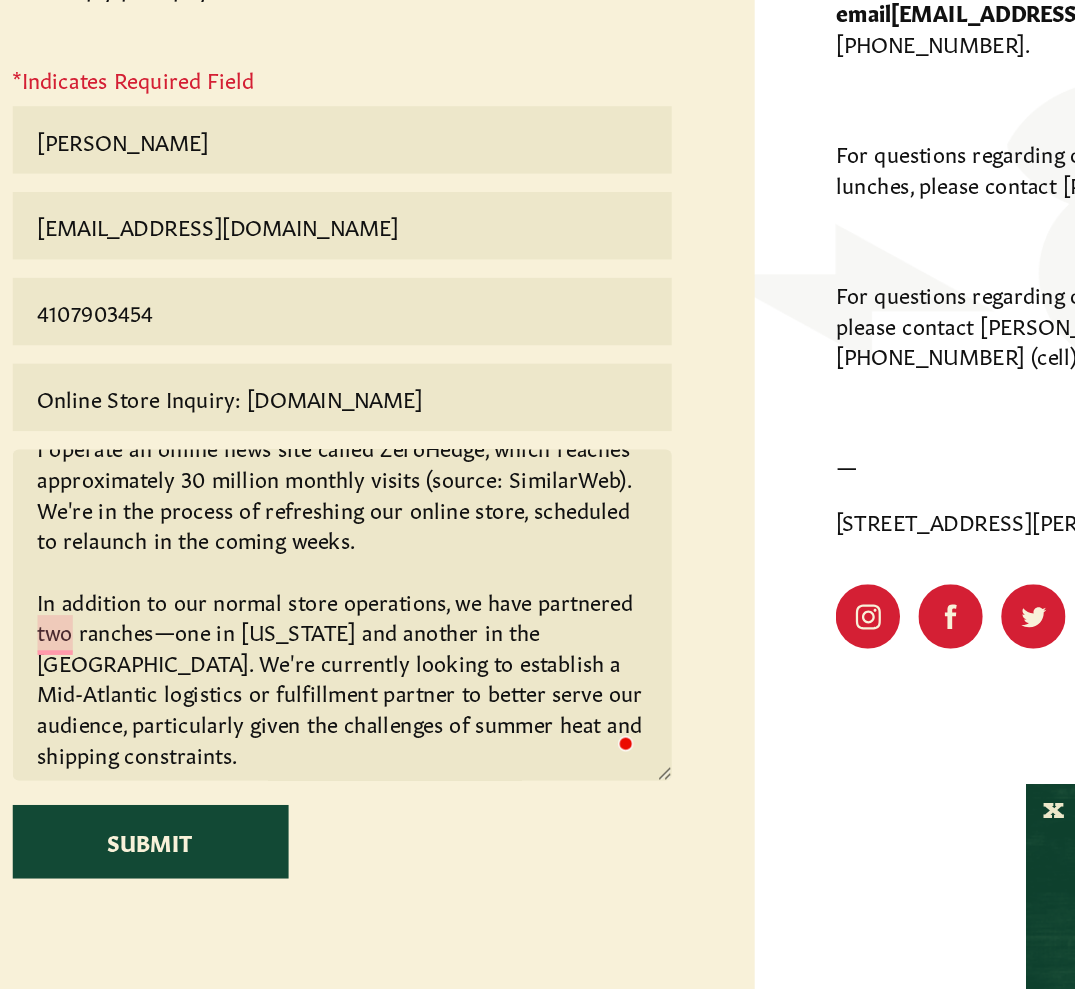 click on "I operate an online news site called ZeroHedge, which reaches approximately 30 million monthly visits (source: SimilarWeb). We're in the process of refreshing our online store, scheduled to relaunch in the coming weeks.
In addition to our normal store operations, we have partnered  two ranches—one in [US_STATE] and another in the [GEOGRAPHIC_DATA]. We're currently looking to establish a Mid-Atlantic logistics or fulfillment partner to better serve our audience, particularly given the challenges of summer heat and shipping constraints." at bounding box center [269, 686] 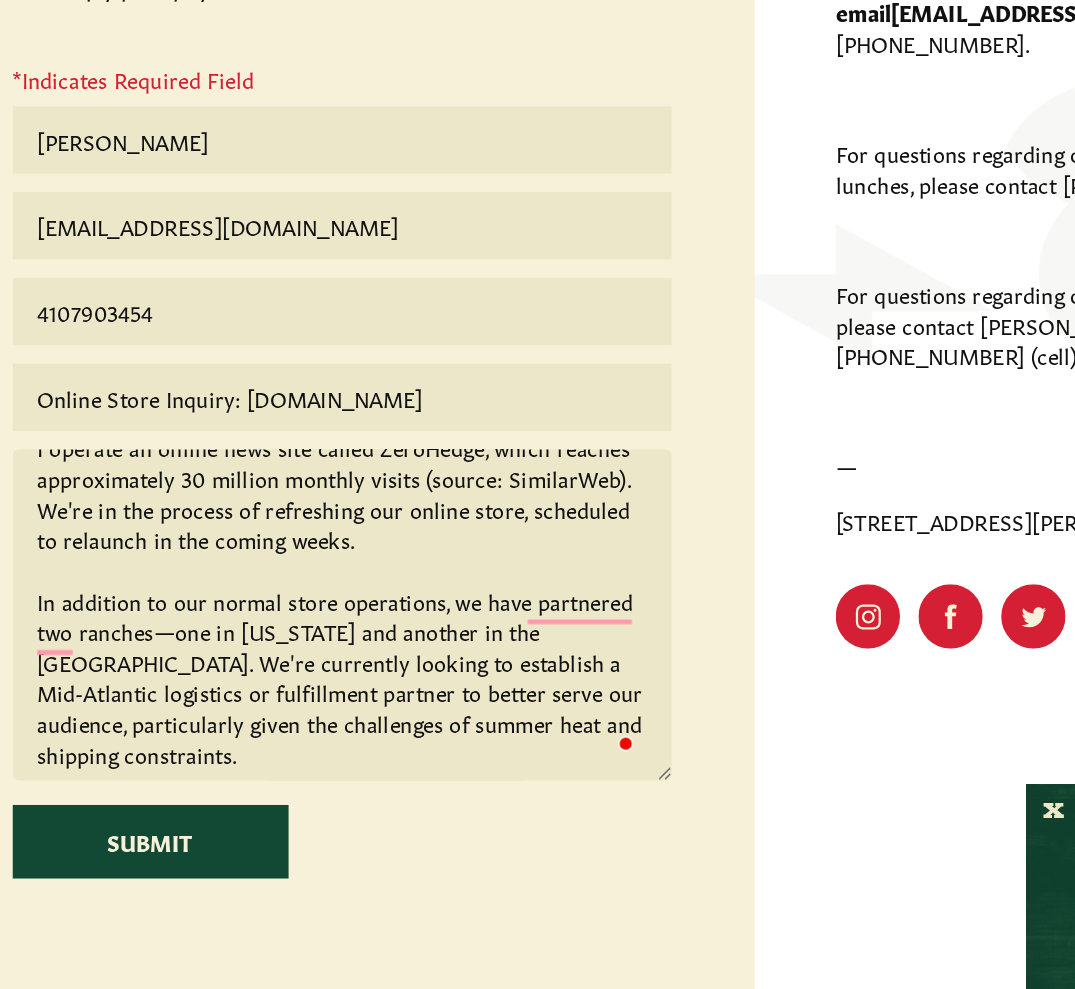 scroll, scrollTop: 1, scrollLeft: 0, axis: vertical 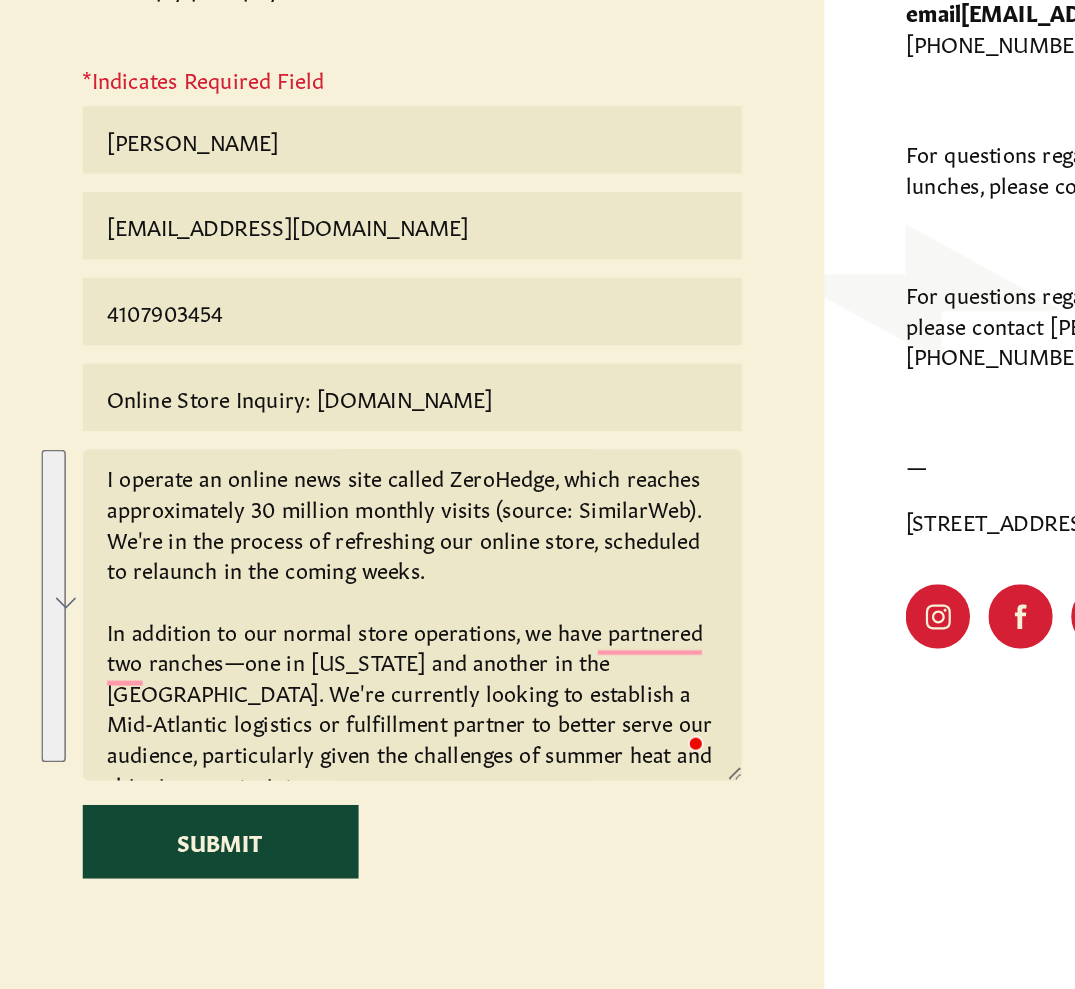 drag, startPoint x: 145, startPoint y: 777, endPoint x: 23, endPoint y: 468, distance: 332.21228 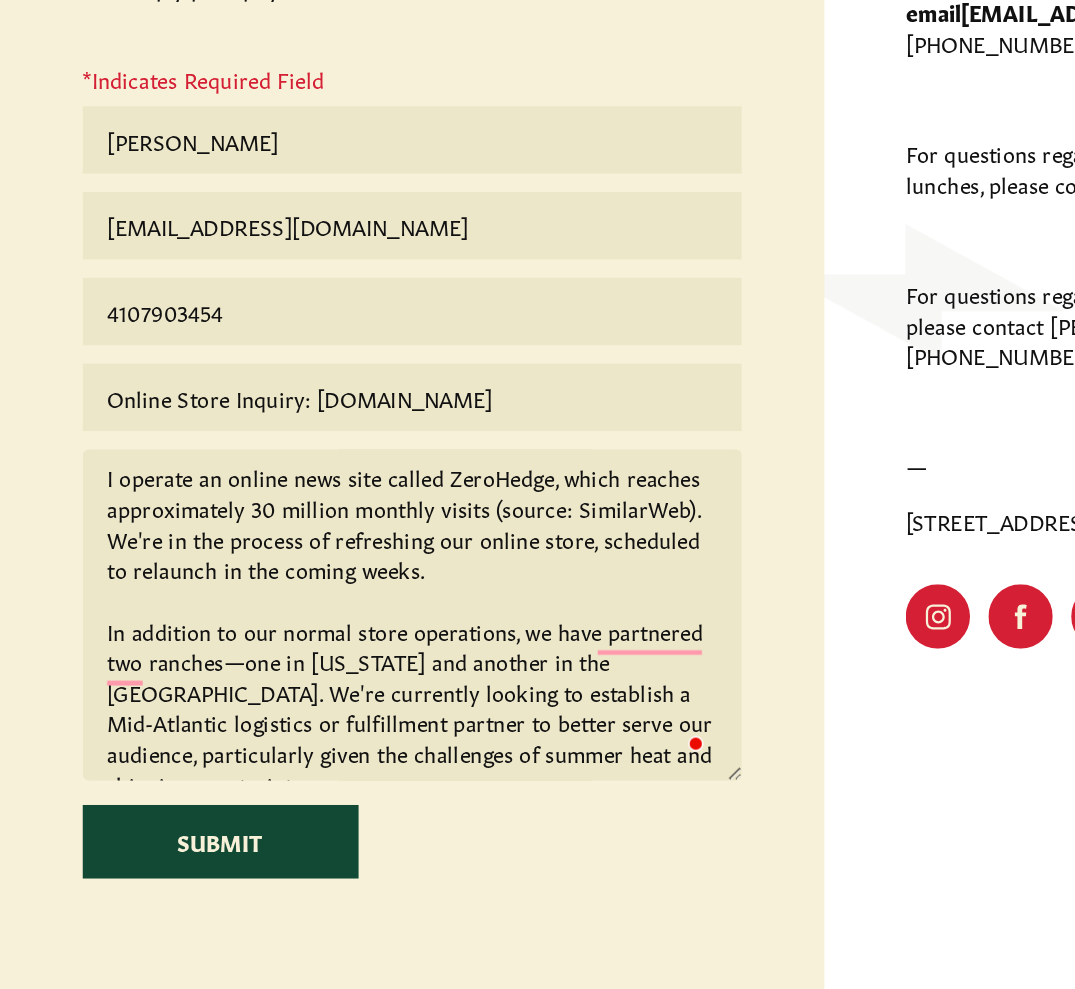 click on "I operate an online news site called ZeroHedge, which reaches approximately 30 million monthly visits (source: SimilarWeb). We're in the process of refreshing our online store, scheduled to relaunch in the coming weeks.
In addition to our normal store operations, we have partnered  two ranches—one in [US_STATE] and another in the [GEOGRAPHIC_DATA]. We're currently looking to establish a Mid-Atlantic logistics or fulfillment partner to better serve our audience, particularly given the challenges of summer heat and shipping constraints." at bounding box center (269, 686) 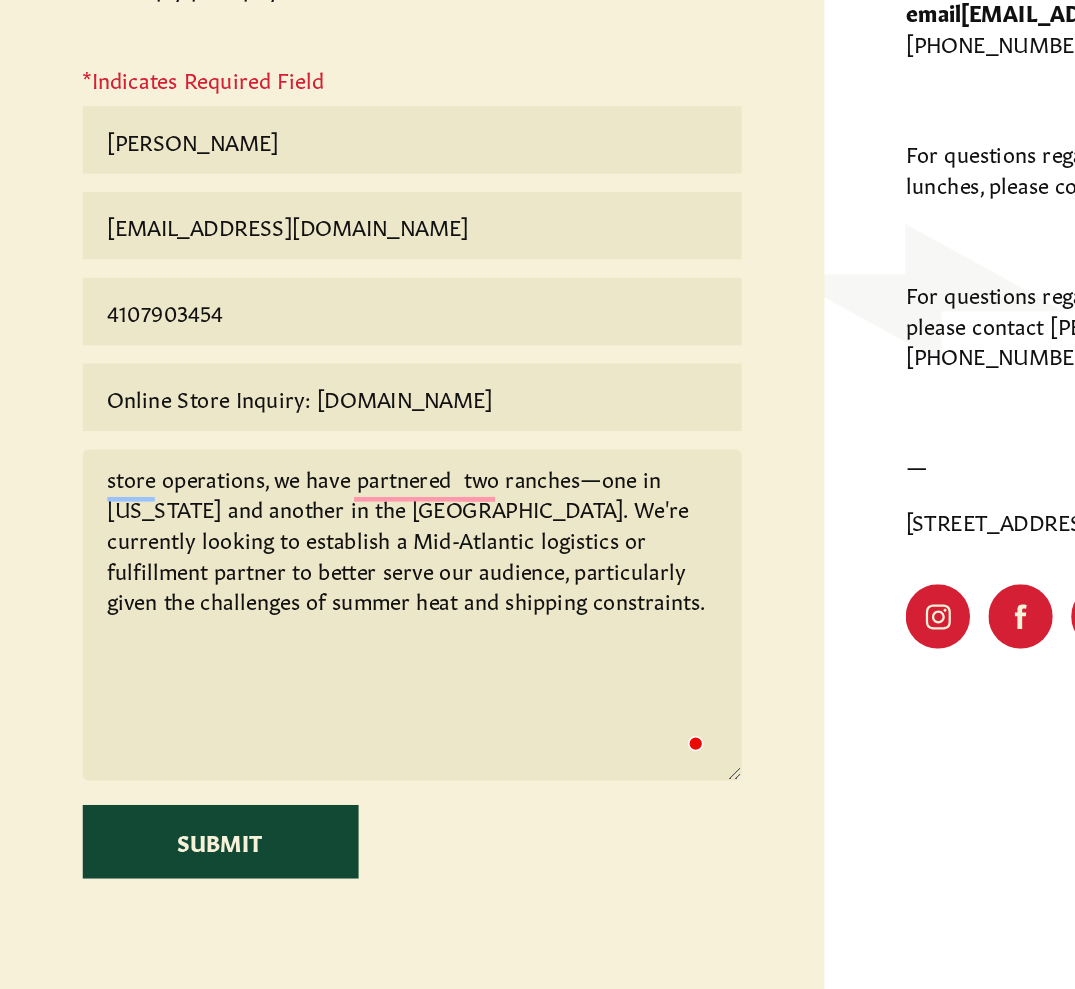 drag, startPoint x: 159, startPoint y: 673, endPoint x: 70, endPoint y: 486, distance: 207.09901 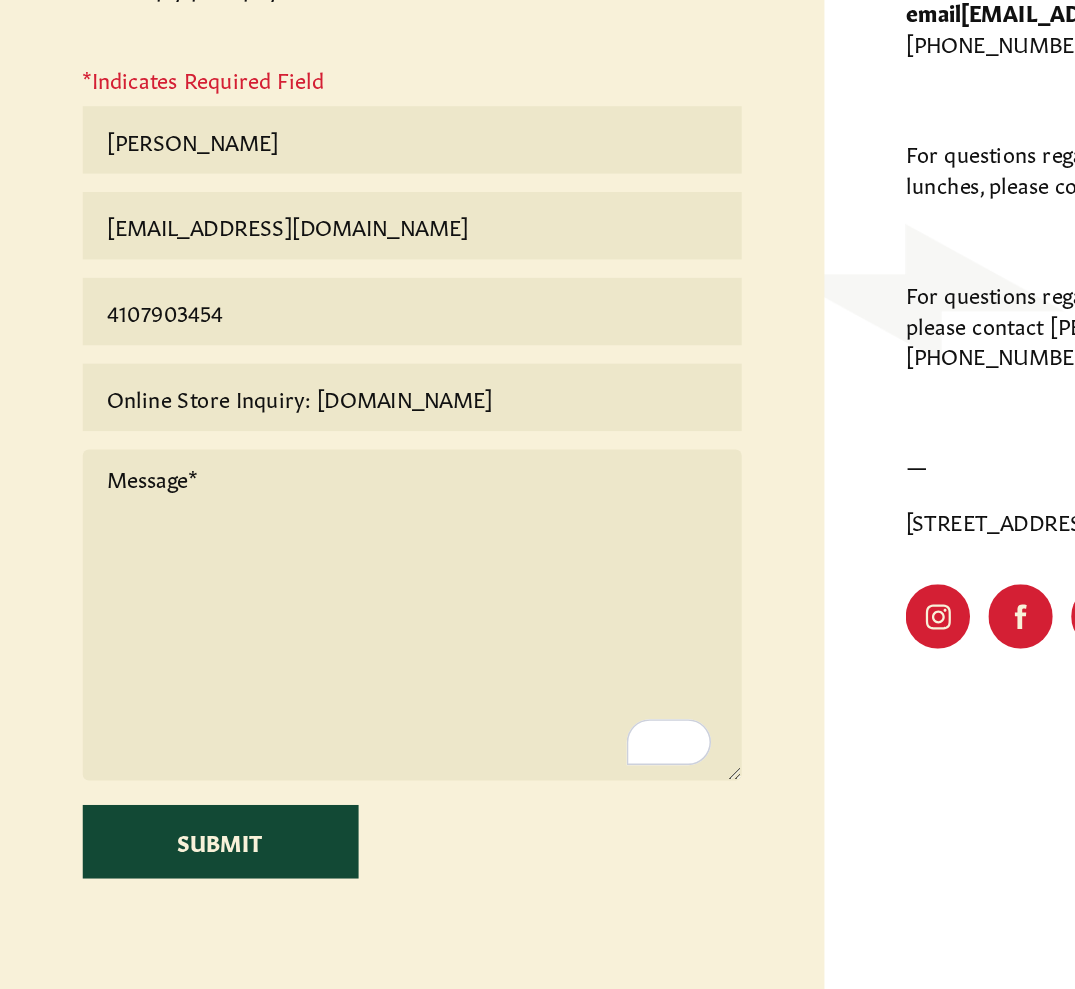 paste on "I operate an online news site called ZeroHedge, which reaches approximately 30 million monthly visits (source: SimilarWeb). We're in the process of refreshing our online store, scheduled to relaunch in the coming weeks.
In addition to our normal store operations, we have partnered with two ranches—one in [US_STATE] and another in the [GEOGRAPHIC_DATA]. We're currently looking to establish a Mid-Atlantic partner for logistics to better serve our audience on the [GEOGRAPHIC_DATA], particularly given the challenges of summer heat and shipping constraints.
As a resident of the area ( [DEMOGRAPHIC_DATA][GEOGRAPHIC_DATA], off [GEOGRAPHIC_DATA]), I'd be happy to talk further about what you have going on the beef side plus pantry items.
-[PERSON_NAME]" 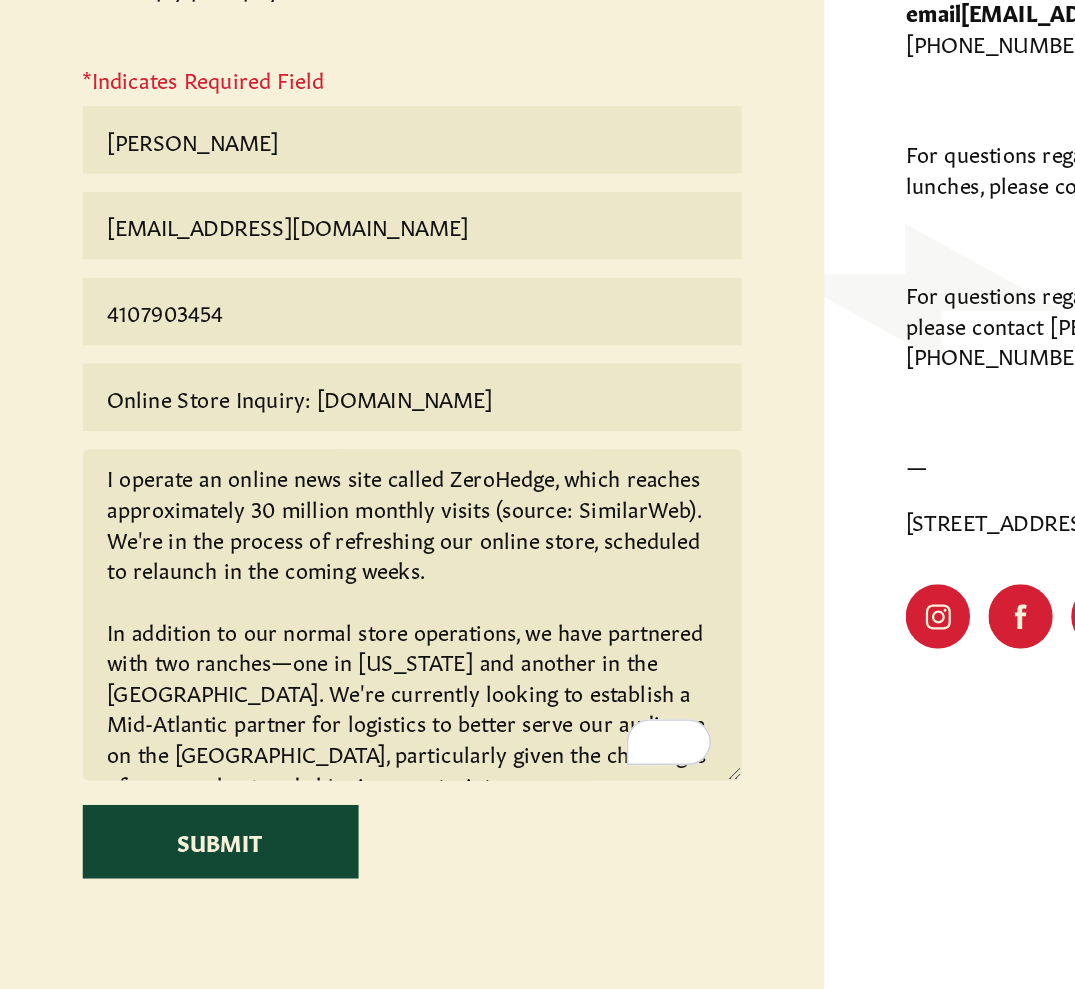 scroll, scrollTop: 133, scrollLeft: 0, axis: vertical 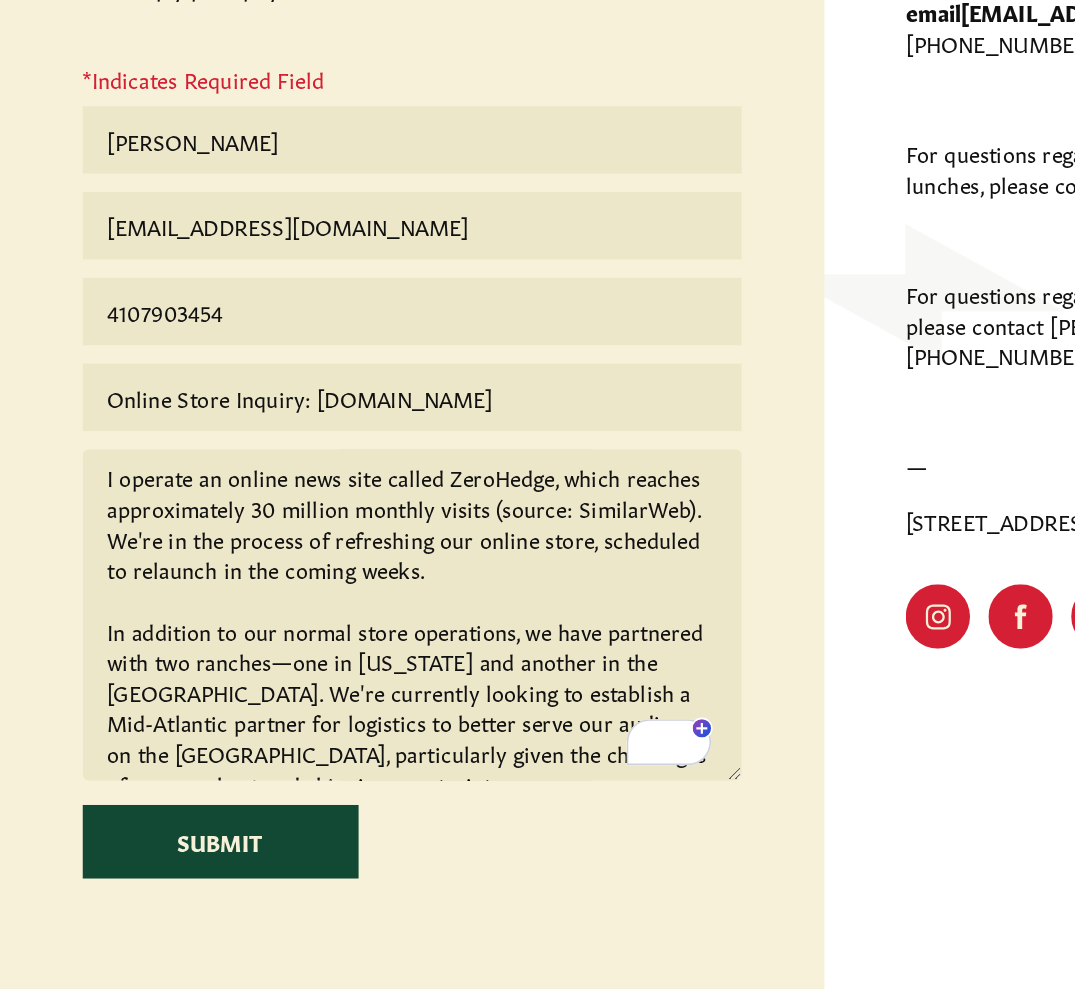 drag, startPoint x: 218, startPoint y: 674, endPoint x: 218, endPoint y: 514, distance: 160 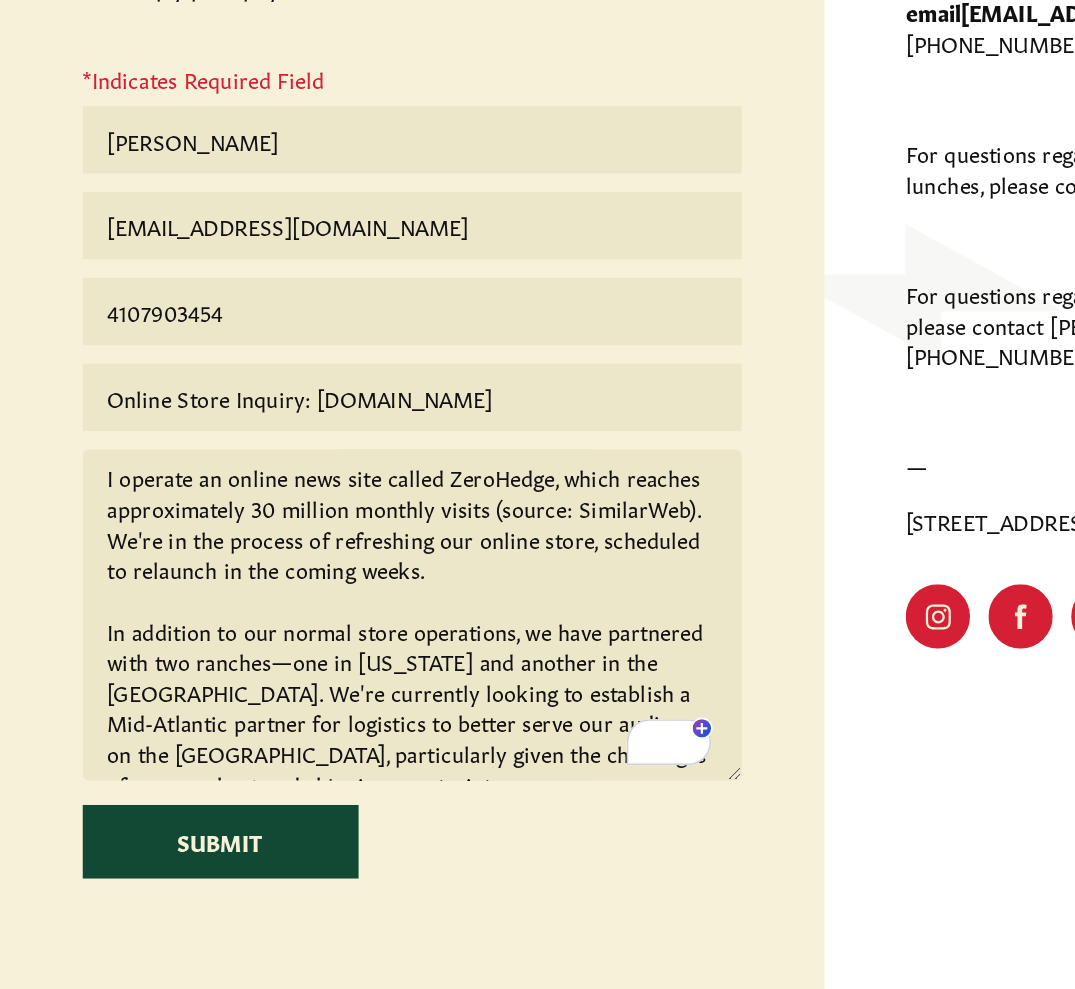 click on "[PERSON_NAME]
[EMAIL_ADDRESS][DOMAIN_NAME]
4107903454
Online Store Inquiry: [DOMAIN_NAME]
I operate an online news site called ZeroHedge, which reaches approximately 30 million monthly visits (source: SimilarWeb). We're in the process of refreshing our online store, scheduled to relaunch in the coming weeks.
In addition to our normal store operations, we have partnered with two ranches—one in [US_STATE] and another in the [GEOGRAPHIC_DATA]. We're currently looking to establish a Mid-Atlantic partner for logistics to better serve our audience on the [GEOGRAPHIC_DATA], particularly given the challenges of summer heat and shipping constraints.
As a resident of the area ( [DEMOGRAPHIC_DATA][GEOGRAPHIC_DATA], off [GEOGRAPHIC_DATA]), I'd be happy to talk further about what you have going on the beef side plus pantry items.
-[PERSON_NAME]
Submit" at bounding box center (269, 606) 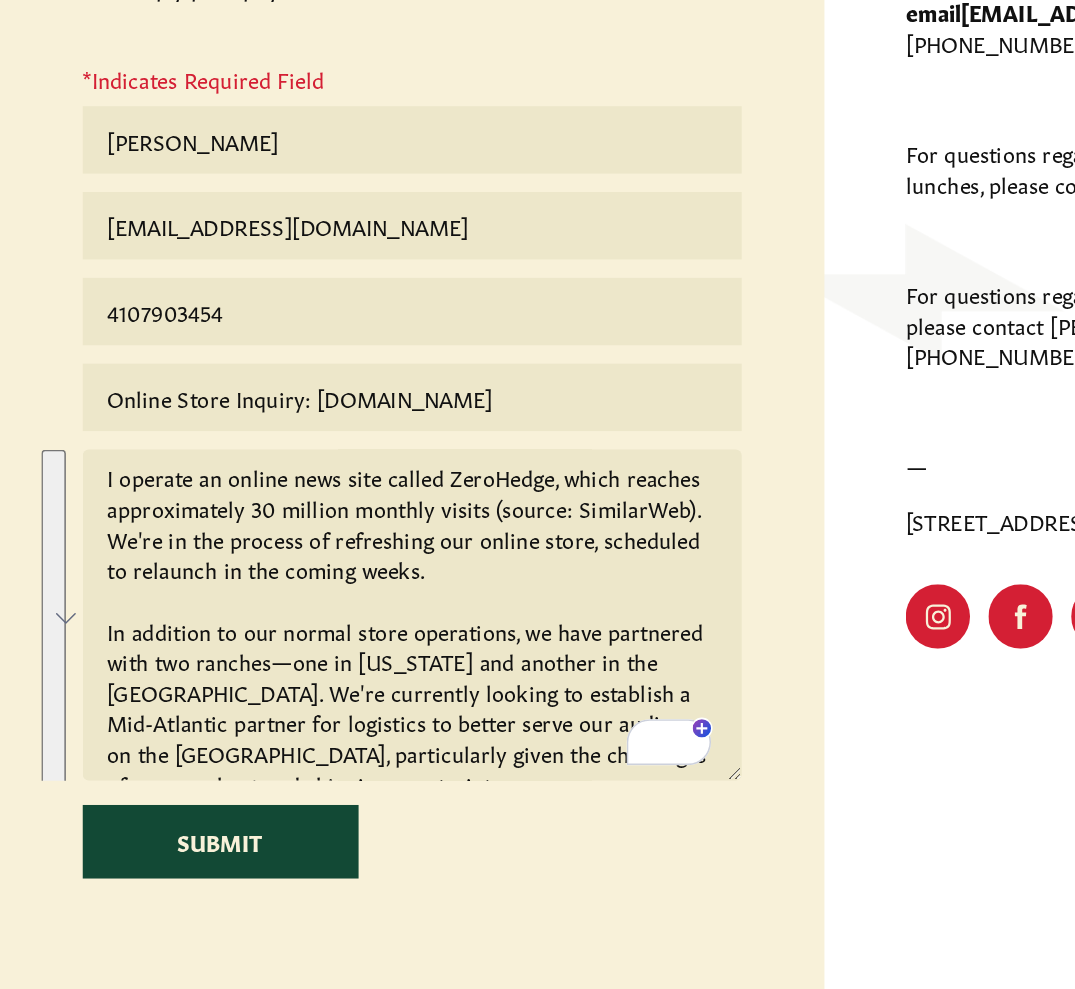 click on "I operate an online news site called ZeroHedge, which reaches approximately 30 million monthly visits (source: SimilarWeb). We're in the process of refreshing our online store, scheduled to relaunch in the coming weeks.
In addition to our normal store operations, we have partnered with two ranches—one in [US_STATE] and another in the [GEOGRAPHIC_DATA]. We're currently looking to establish a Mid-Atlantic partner for logistics to better serve our audience on the [GEOGRAPHIC_DATA], particularly given the challenges of summer heat and shipping constraints.
As a resident of the area ( [DEMOGRAPHIC_DATA][GEOGRAPHIC_DATA], off [GEOGRAPHIC_DATA]), I'd be happy to talk further about what you have going on the beef side plus pantry items.
-[PERSON_NAME]" at bounding box center (269, 686) 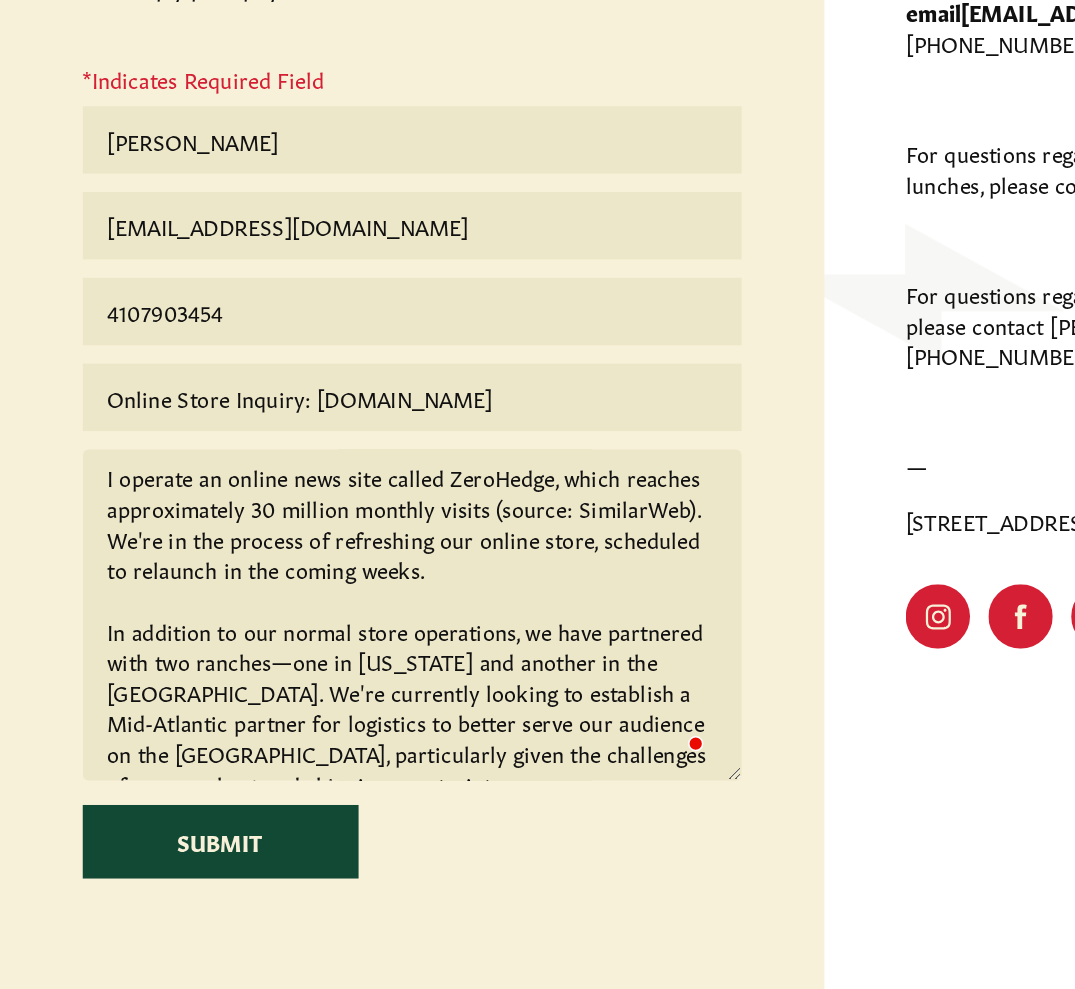 click on "I operate an online news site called ZeroHedge, which reaches approximately 30 million monthly visits (source: SimilarWeb). We're in the process of refreshing our online store, scheduled to relaunch in the coming weeks.
In addition to our normal store operations, we have partnered with two ranches—one in [US_STATE] and another in the [GEOGRAPHIC_DATA]. We're currently looking to establish a Mid-Atlantic partner for logistics to better serve our audience on the [GEOGRAPHIC_DATA], particularly given the challenges of summer heat and shipping constraints.
As a resident of the area ( [DEMOGRAPHIC_DATA][GEOGRAPHIC_DATA], off [GEOGRAPHIC_DATA]), I'd be happy to talk further about what you have going on the beef side plus pantry items.
-[PERSON_NAME]" at bounding box center [269, 686] 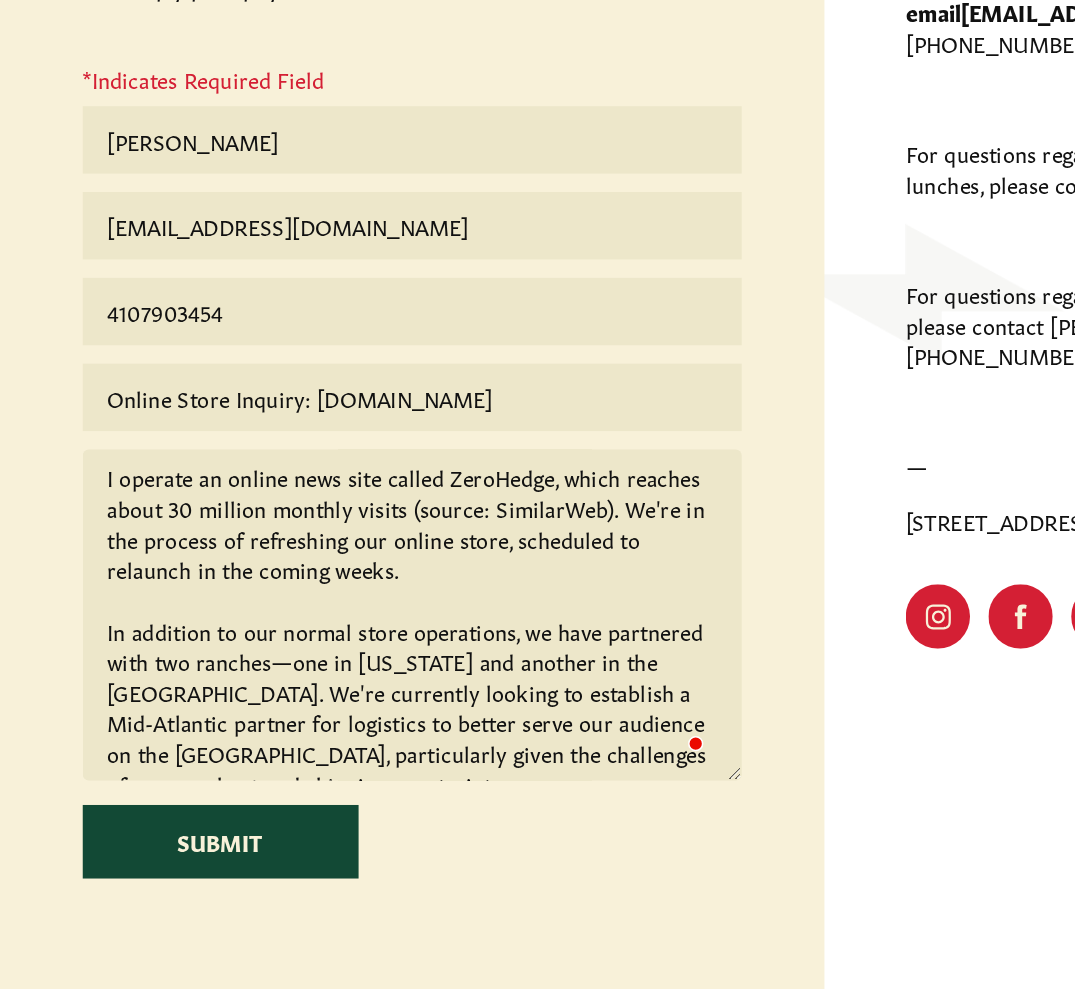 scroll, scrollTop: 1, scrollLeft: 0, axis: vertical 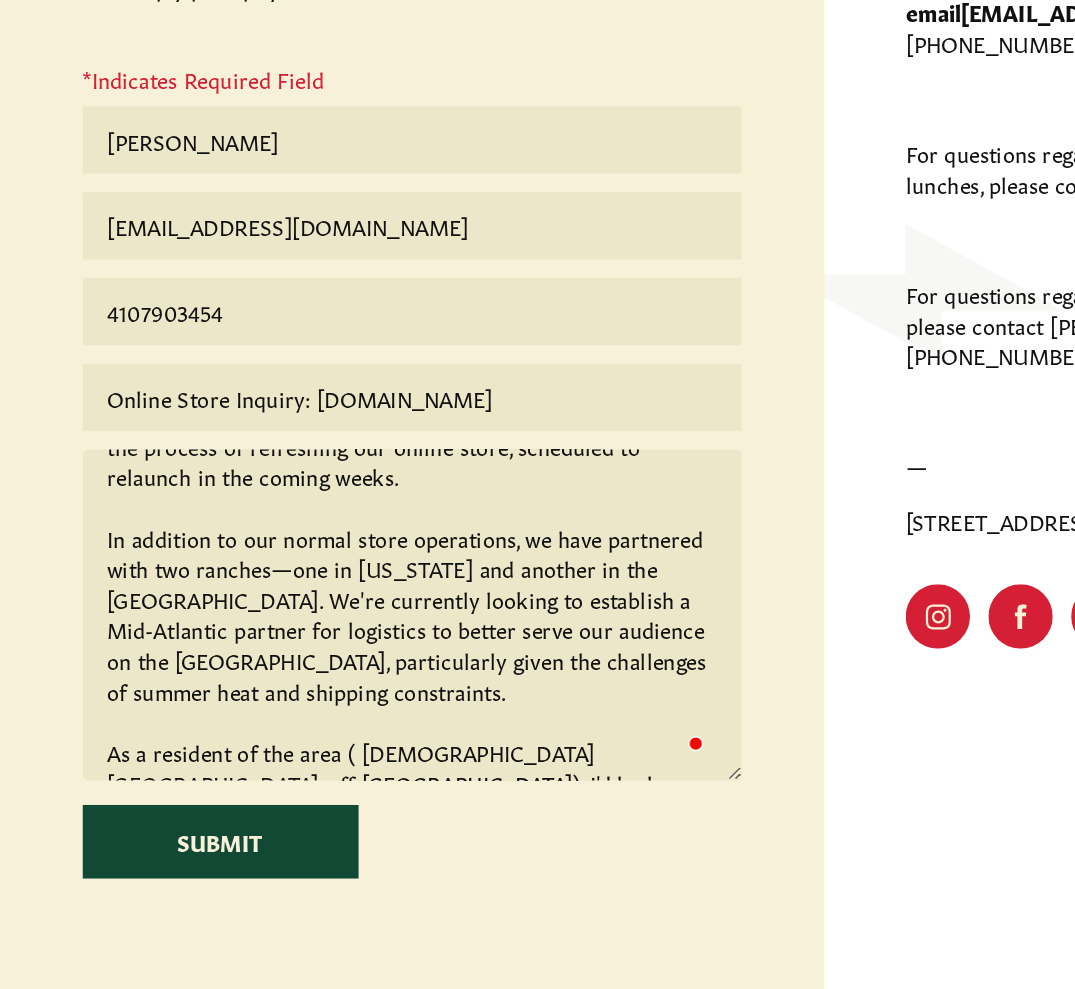 drag, startPoint x: 270, startPoint y: 757, endPoint x: 270, endPoint y: 788, distance: 31 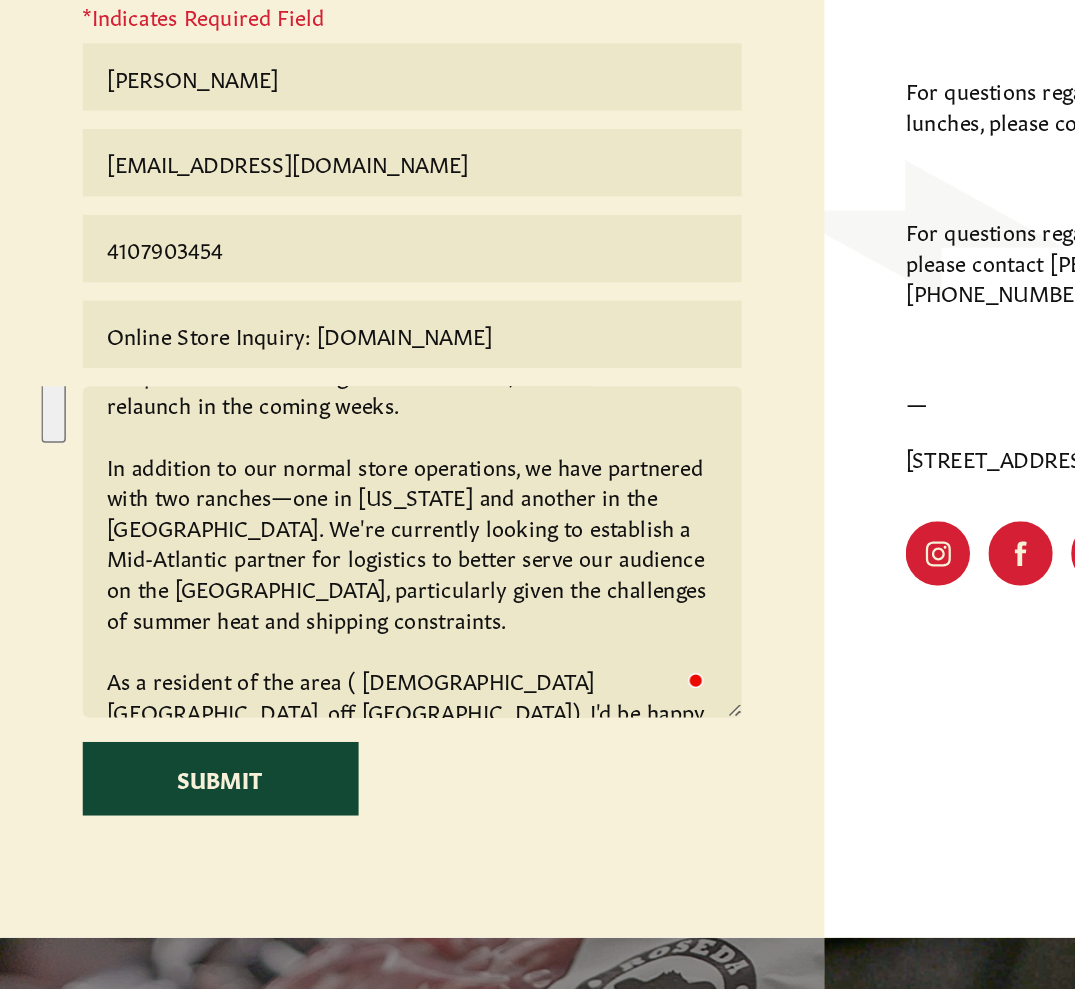 click on "I operate an online news site called ZeroHedge, which reaches about 30 million monthly visits (source: SimilarWeb). We're in the process of refreshing our online store, scheduled to relaunch in the coming weeks.
In addition to our normal store operations, we have partnered with two ranches—one in [US_STATE] and another in the [GEOGRAPHIC_DATA]. We're currently looking to establish a Mid-Atlantic partner for logistics to better serve our audience on the [GEOGRAPHIC_DATA], particularly given the challenges of summer heat and shipping constraints.
As a resident of the area ( [DEMOGRAPHIC_DATA][GEOGRAPHIC_DATA], off [GEOGRAPHIC_DATA]), I'd be happy to talk further about what you have going on the beef side plus pantry items.
-[PERSON_NAME]" at bounding box center (269, 686) 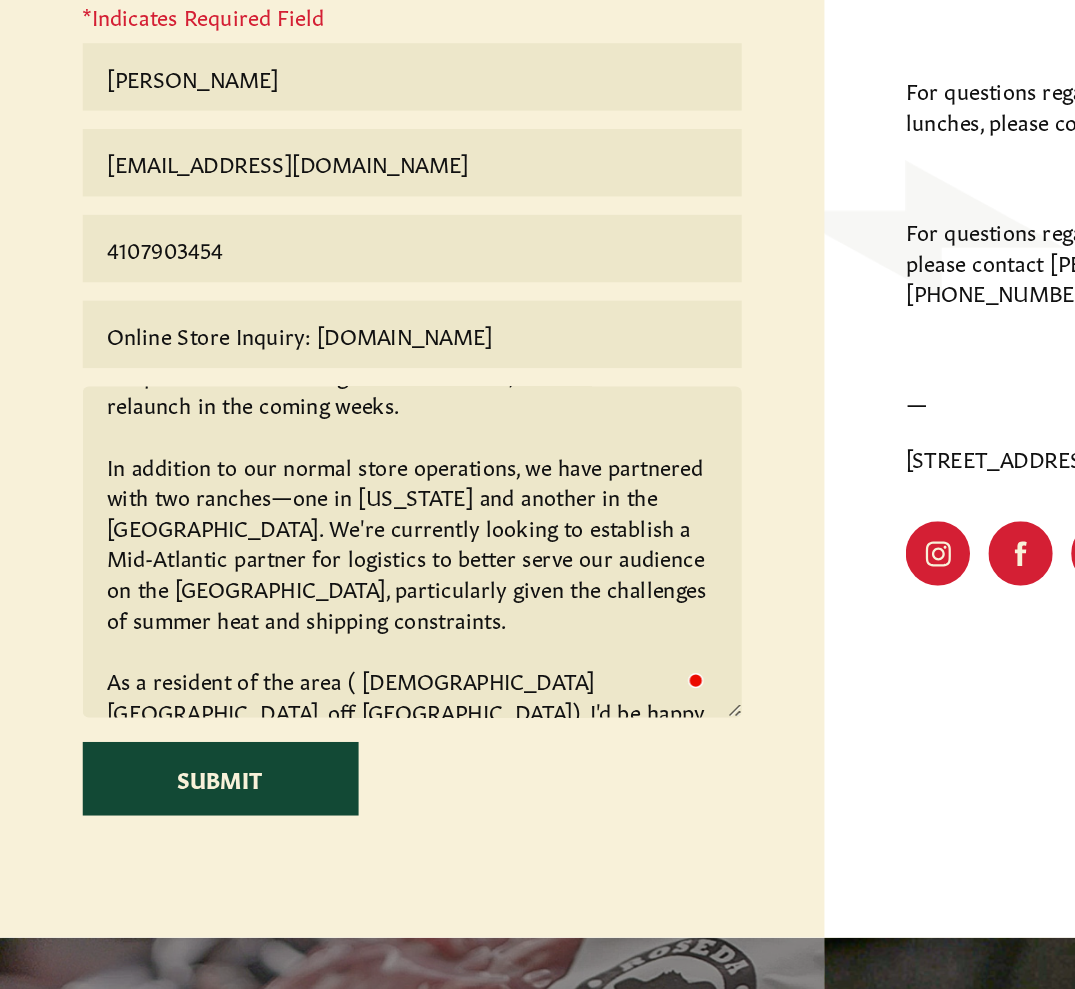 drag, startPoint x: 333, startPoint y: 758, endPoint x: 333, endPoint y: 785, distance: 27 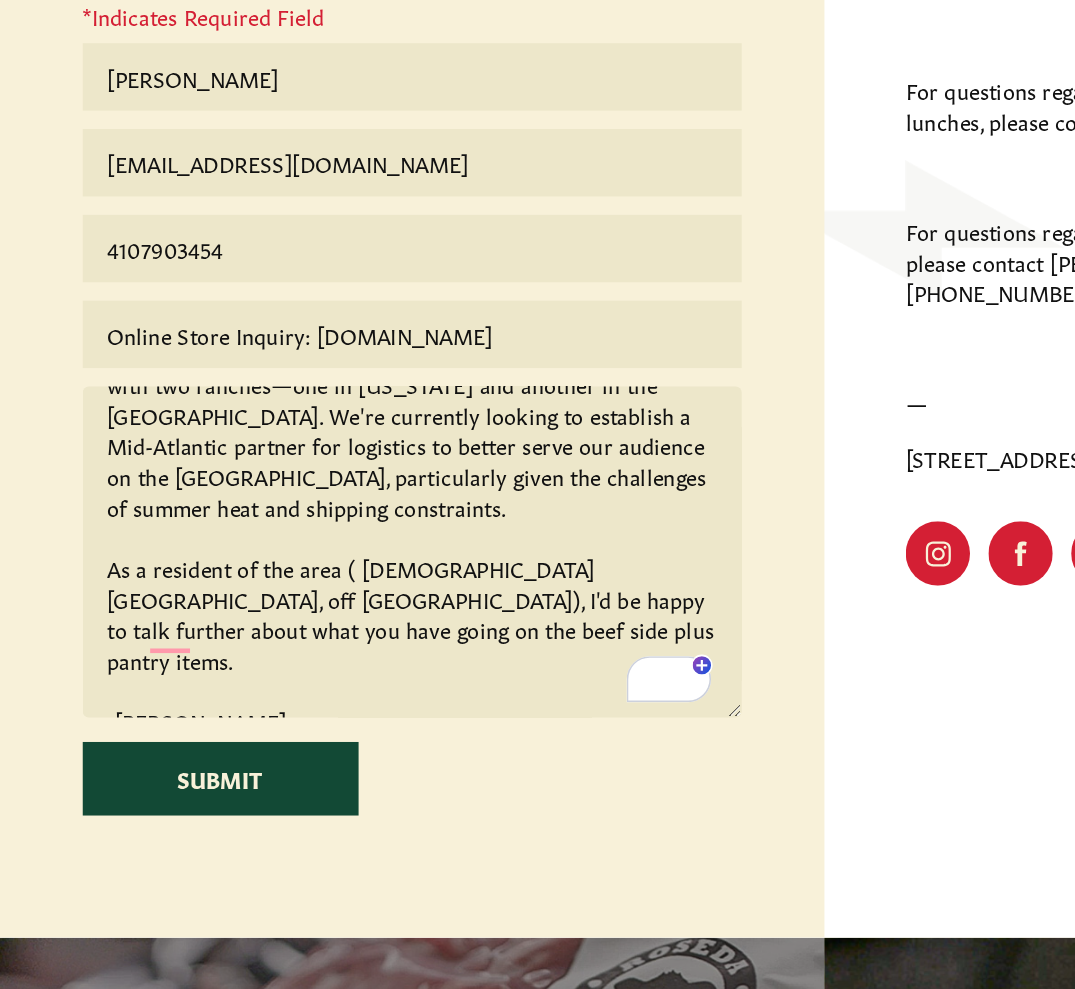 click on "I operate an online news site called ZeroHedge, which reaches about 30 million monthly visits (source: SimilarWeb). We're in the process of refreshing our online store, scheduled to relaunch in the coming weeks.
In addition to our normal store operations, we have partnered with two ranches—one in [US_STATE] and another in the [GEOGRAPHIC_DATA]. We're currently looking to establish a Mid-Atlantic partner for logistics to better serve our audience on the [GEOGRAPHIC_DATA], particularly given the challenges of summer heat and shipping constraints.
As a resident of the area ( [DEMOGRAPHIC_DATA][GEOGRAPHIC_DATA], off [GEOGRAPHIC_DATA]), I'd be happy to talk further about what you have going on the beef side plus pantry items.
-[PERSON_NAME]" at bounding box center (269, 686) 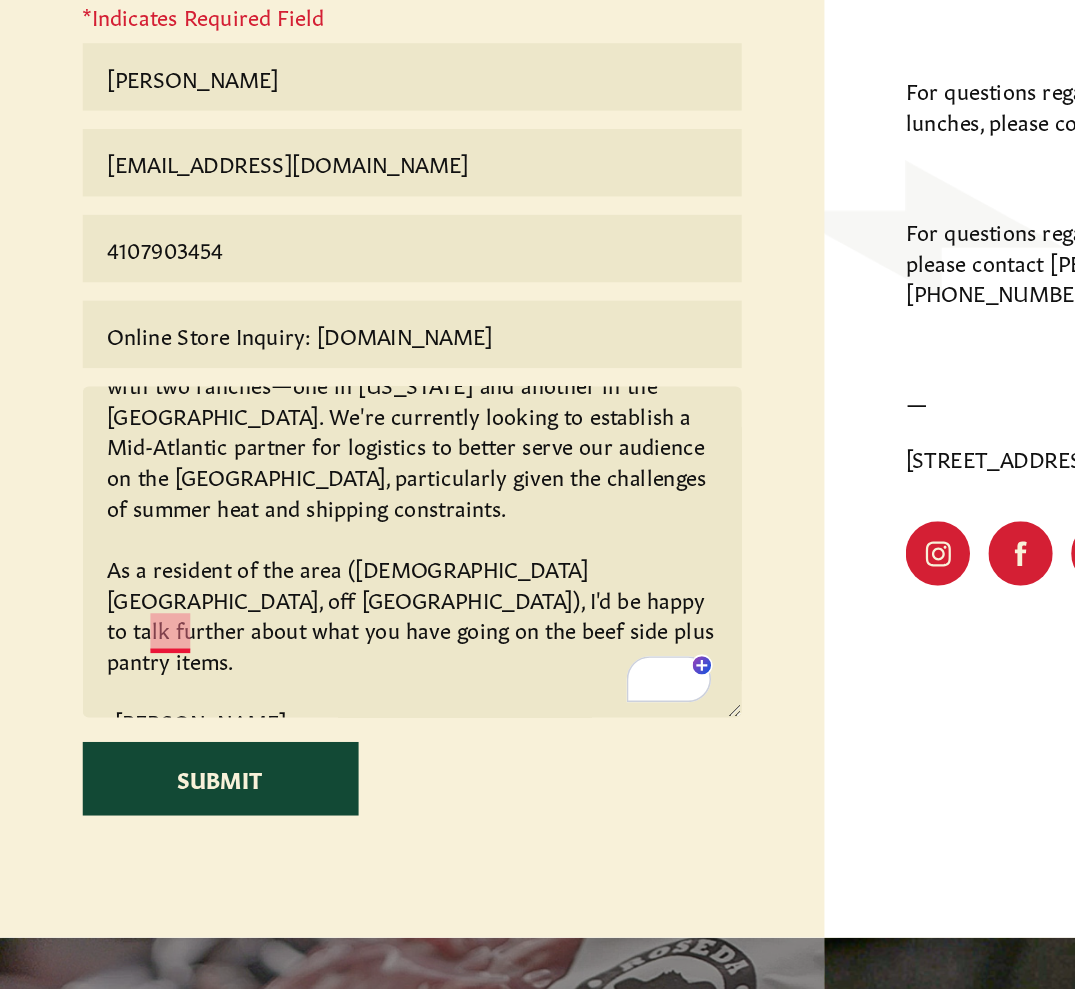 click on "I operate an online news site called ZeroHedge, which reaches about 30 million monthly visits (source: SimilarWeb). We're in the process of refreshing our online store, scheduled to relaunch in the coming weeks.
In addition to our normal store operations, we have partnered with two ranches—one in [US_STATE] and another in the [GEOGRAPHIC_DATA]. We're currently looking to establish a Mid-Atlantic partner for logistics to better serve our audience on the [GEOGRAPHIC_DATA], particularly given the challenges of summer heat and shipping constraints.
As a resident of the area ([DEMOGRAPHIC_DATA][GEOGRAPHIC_DATA], off [GEOGRAPHIC_DATA]), I'd be happy to talk further about what you have going on the beef side plus pantry items.
-[PERSON_NAME]" at bounding box center (269, 686) 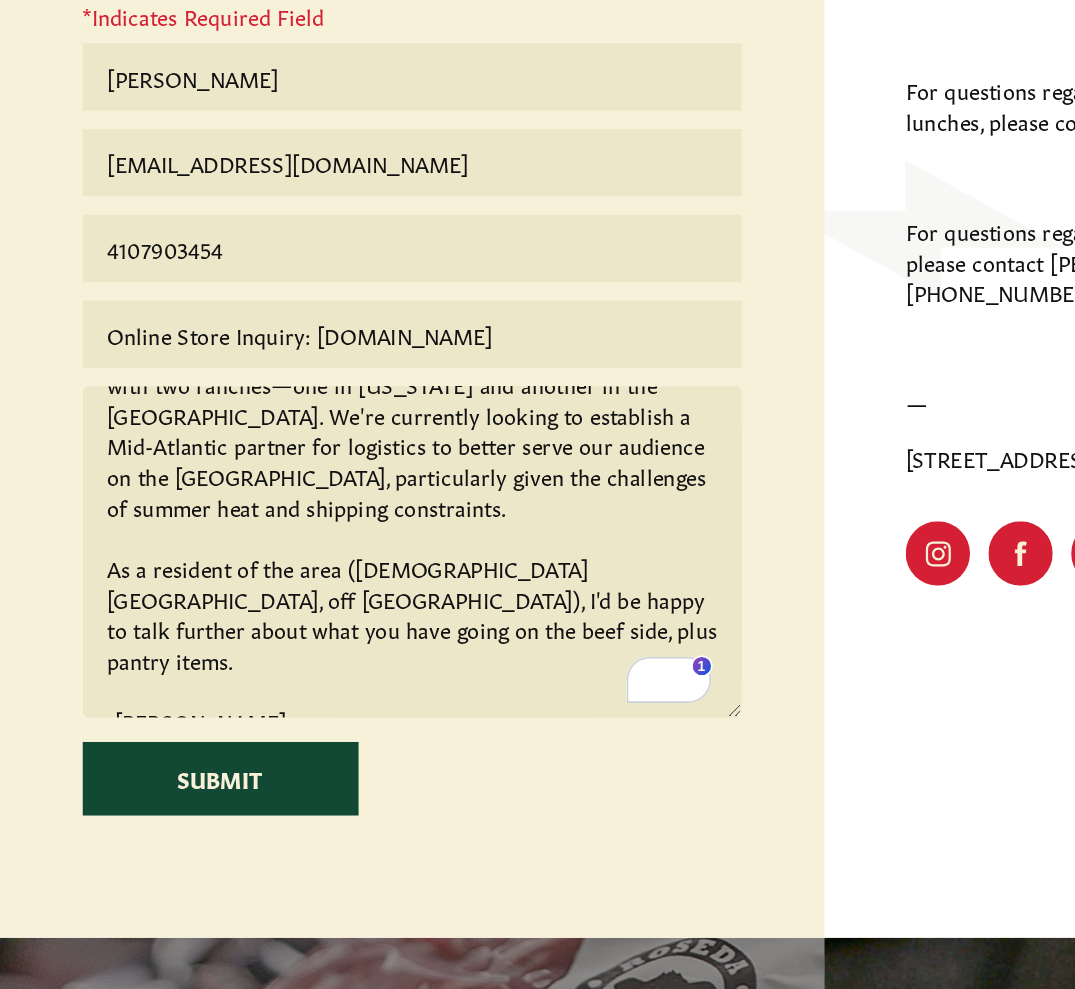 click on "I operate an online news site called ZeroHedge, which reaches about 30 million monthly visits (source: SimilarWeb). We're in the process of refreshing our online store, scheduled to relaunch in the coming weeks.
In addition to our normal store operations, we have partnered with two ranches—one in [US_STATE] and another in the [GEOGRAPHIC_DATA]. We're currently looking to establish a Mid-Atlantic partner for logistics to better serve our audience on the [GEOGRAPHIC_DATA], particularly given the challenges of summer heat and shipping constraints.
As a resident of the area ([DEMOGRAPHIC_DATA][GEOGRAPHIC_DATA], off [GEOGRAPHIC_DATA]), I'd be happy to talk further about what you have going on the beef side, plus pantry items.
-[PERSON_NAME]" at bounding box center (269, 686) 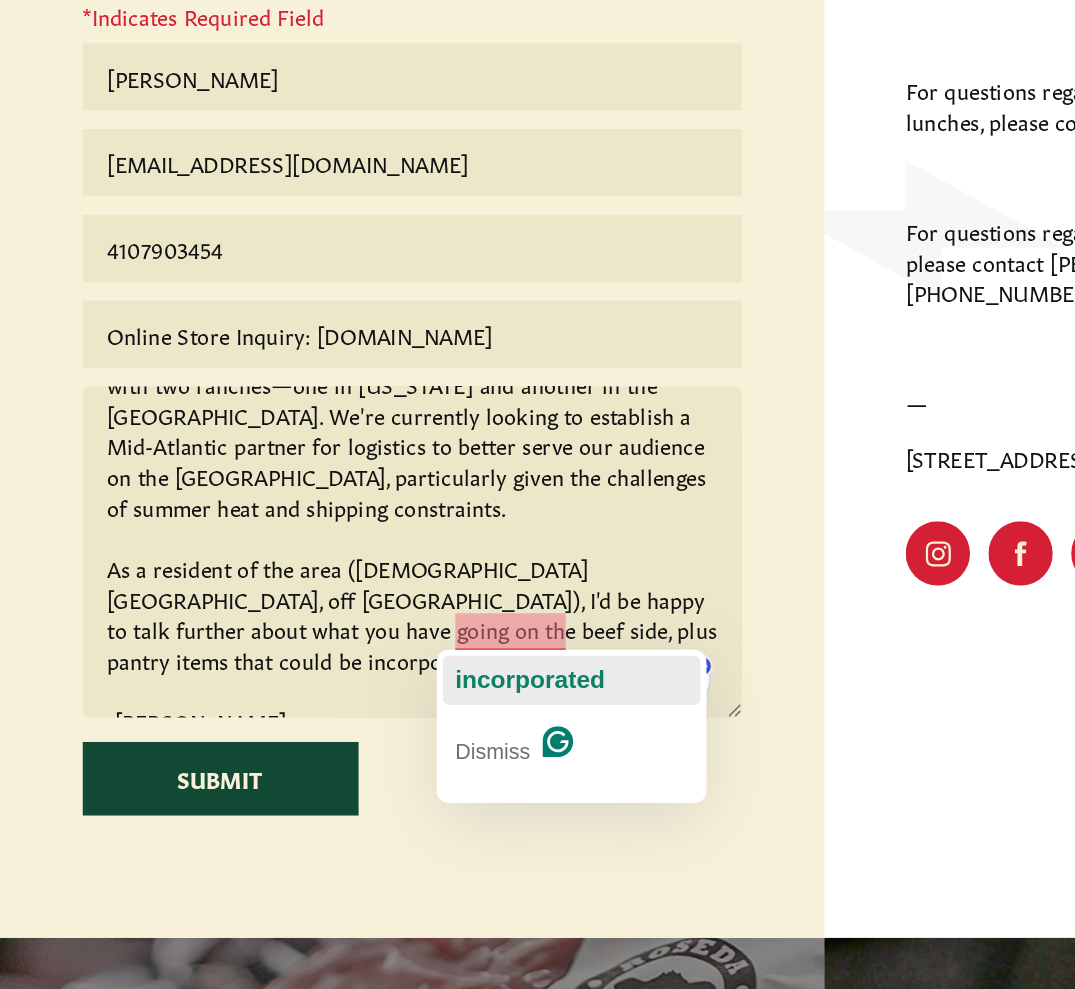 click on "incorporated" 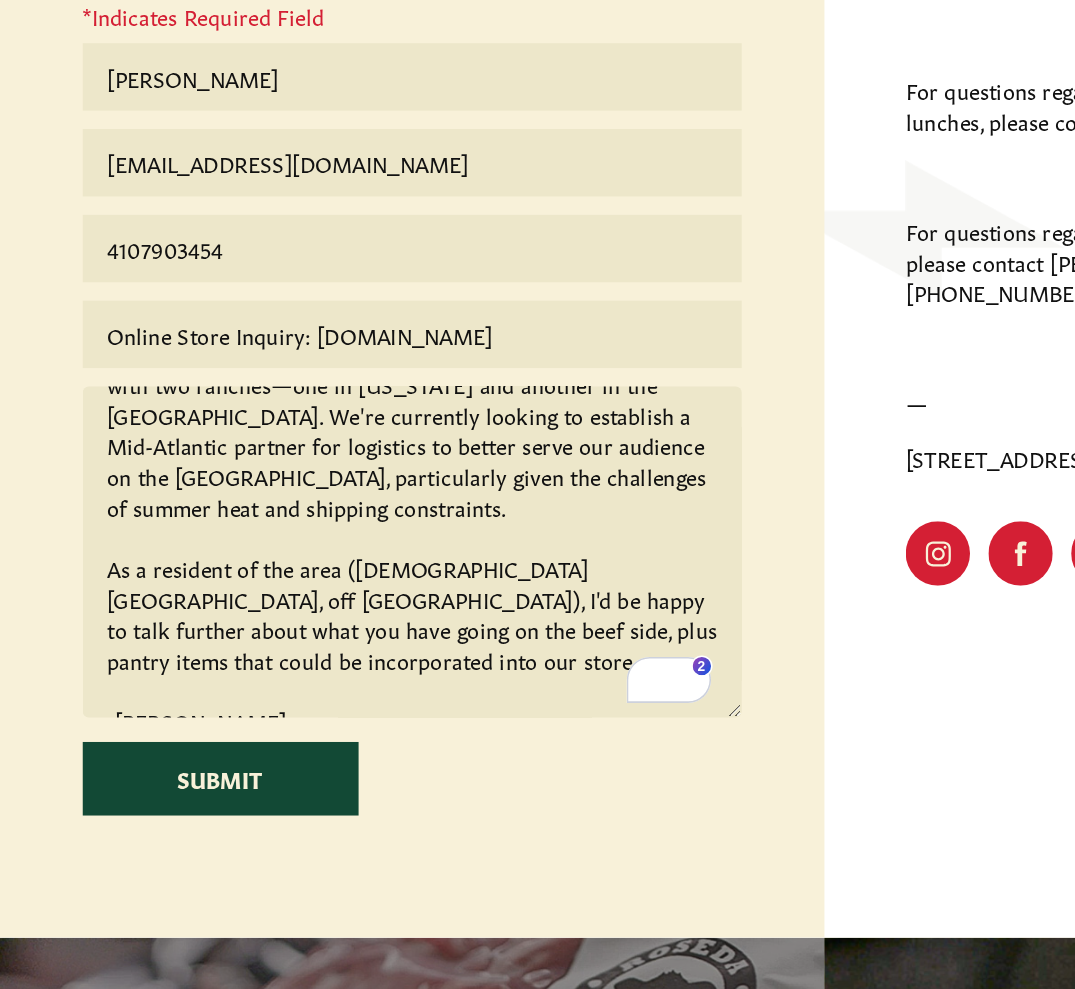 click on "I operate an online news site called ZeroHedge, which reaches about 30 million monthly visits (source: SimilarWeb). We're in the process of refreshing our online store, scheduled to relaunch in the coming weeks.
In addition to our normal store operations, we have partnered with two ranches—one in [US_STATE] and another in the [GEOGRAPHIC_DATA]. We're currently looking to establish a Mid-Atlantic partner for logistics to better serve our audience on the [GEOGRAPHIC_DATA], particularly given the challenges of summer heat and shipping constraints.
As a resident of the area ([DEMOGRAPHIC_DATA][GEOGRAPHIC_DATA], off [GEOGRAPHIC_DATA]), I'd be happy to talk further about what you have going on the beef side, plus pantry items that could be incorporated into our store.
-[PERSON_NAME]" at bounding box center (269, 686) 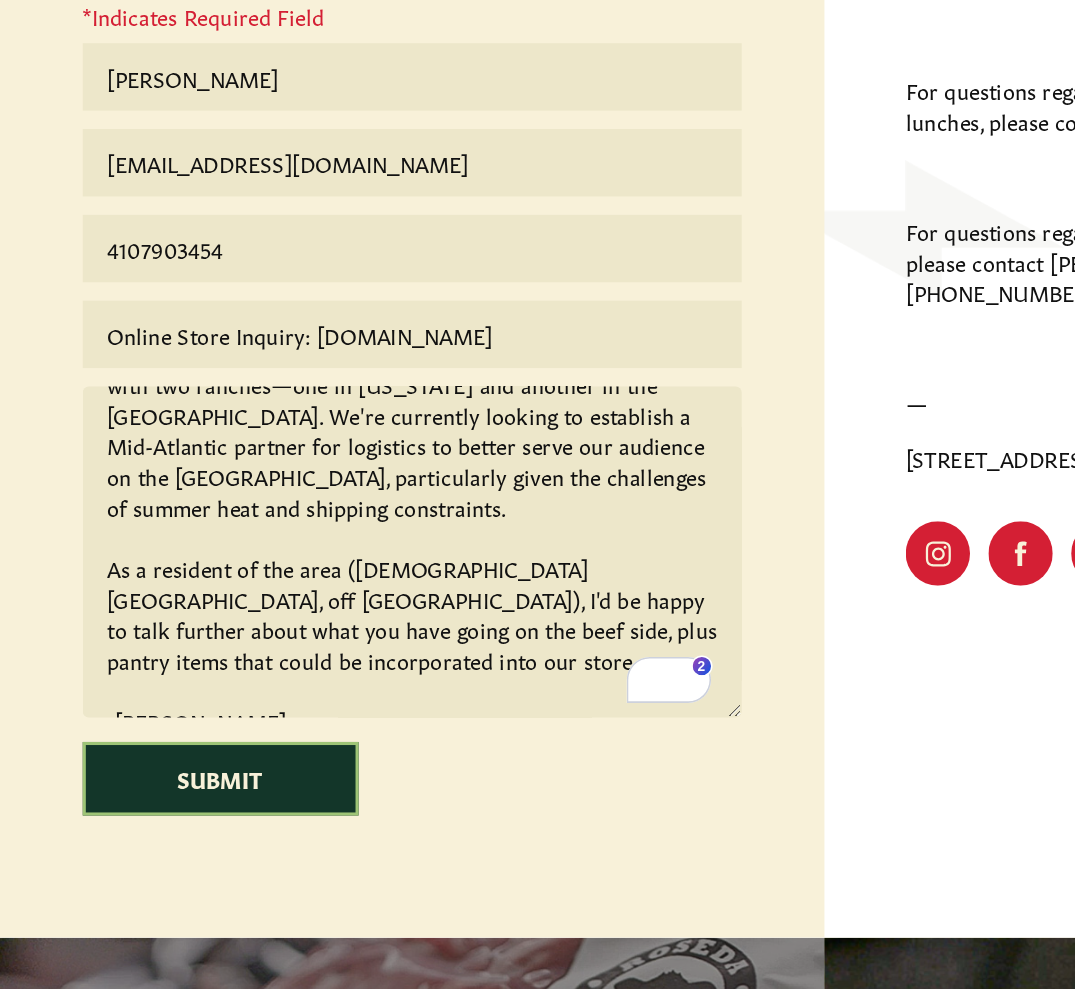 type on "I operate an online news site called ZeroHedge, which reaches about 30 million monthly visits (source: SimilarWeb). We're in the process of refreshing our online store, scheduled to relaunch in the coming weeks.
In addition to our normal store operations, we have partnered with two ranches—one in [US_STATE] and another in the [GEOGRAPHIC_DATA]. We're currently looking to establish a Mid-Atlantic partner for logistics to better serve our audience on the [GEOGRAPHIC_DATA], particularly given the challenges of summer heat and shipping constraints.
As a resident of the area ([DEMOGRAPHIC_DATA][GEOGRAPHIC_DATA], off [GEOGRAPHIC_DATA]), I'd be happy to talk further about what you have going on the beef side, plus pantry items that could be incorporated into our store.
-[PERSON_NAME]" 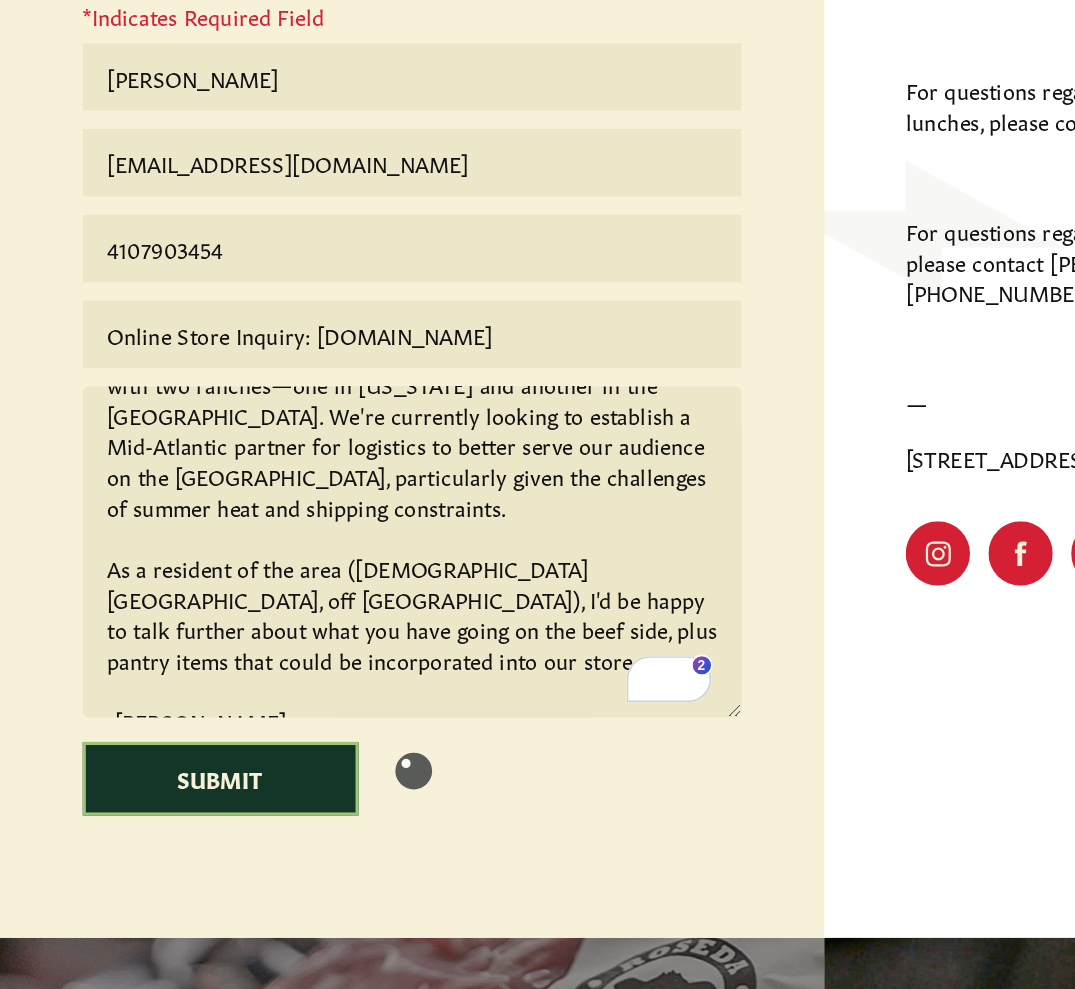 scroll, scrollTop: 0, scrollLeft: 0, axis: both 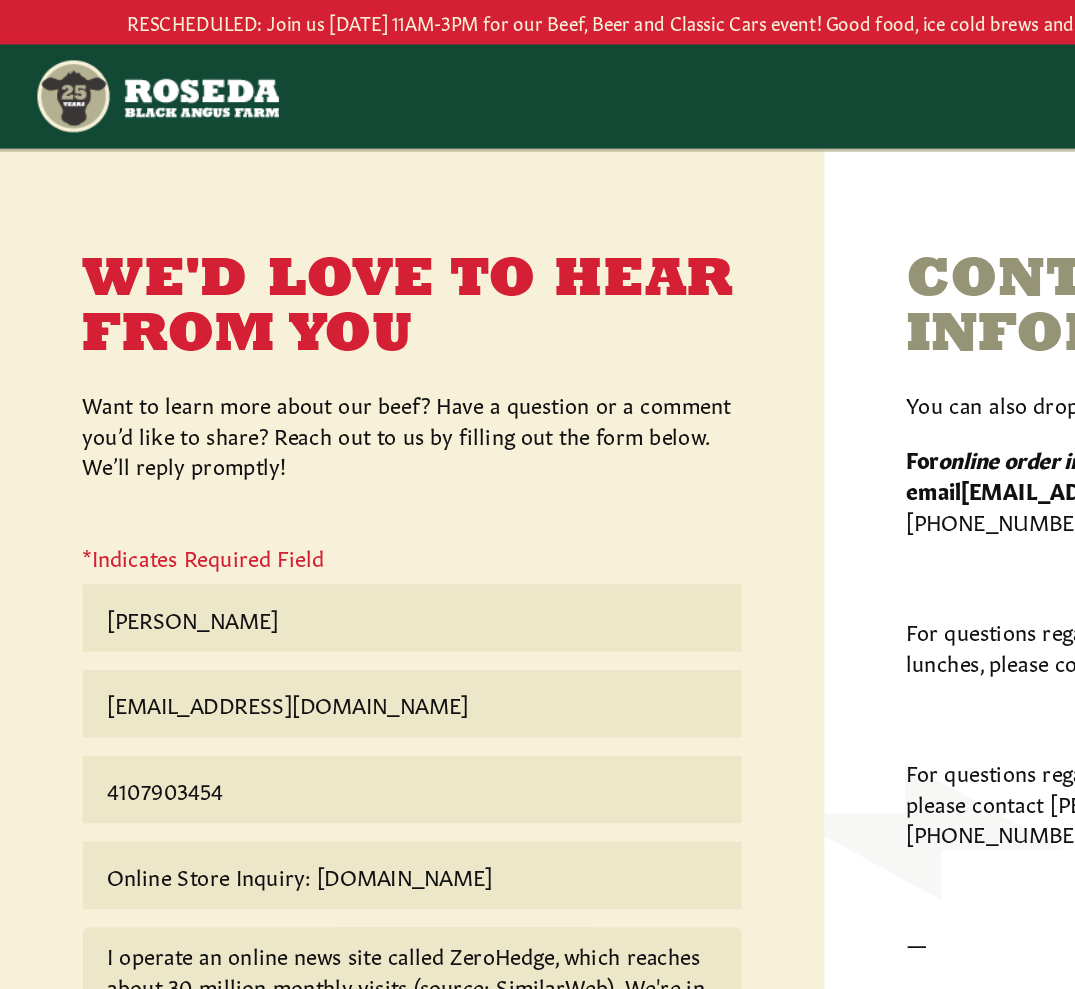 click at bounding box center (102, 63) 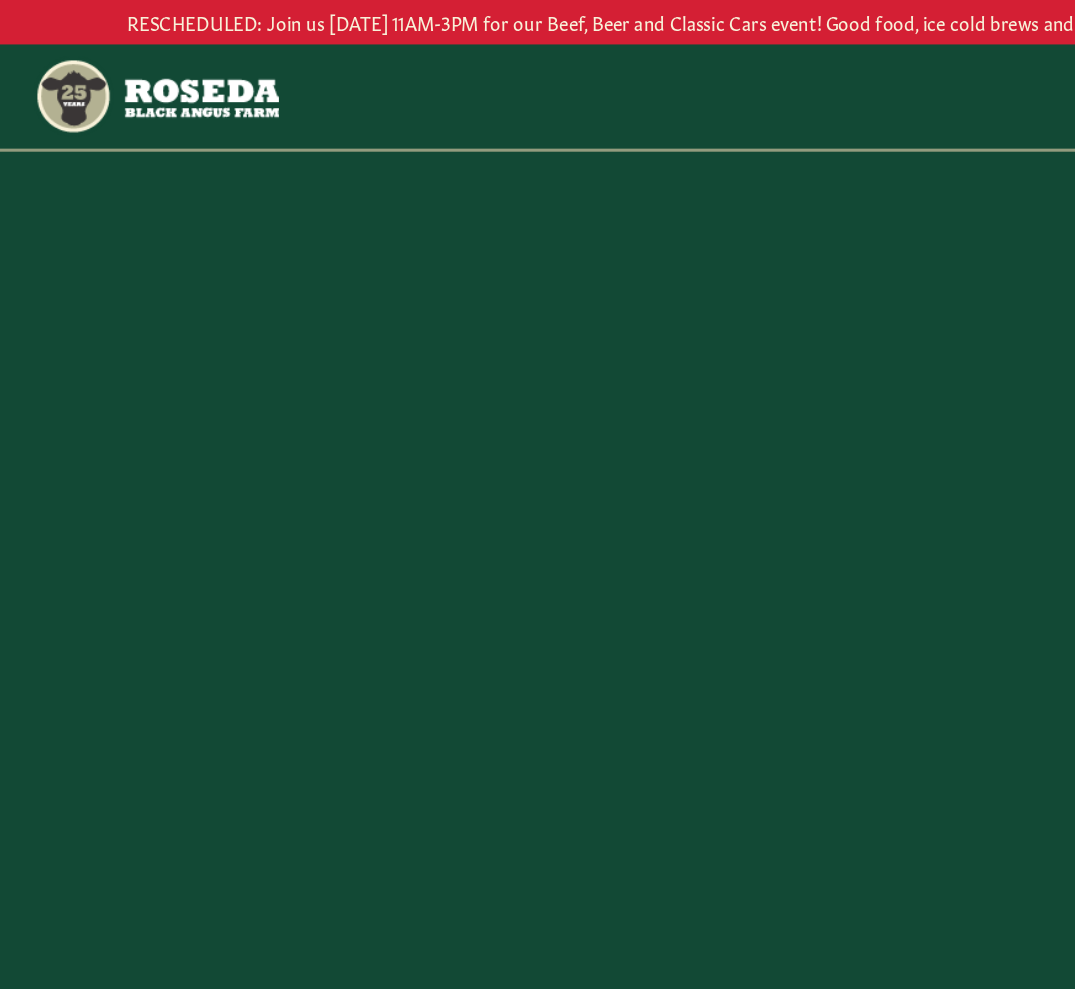 scroll, scrollTop: 0, scrollLeft: 0, axis: both 